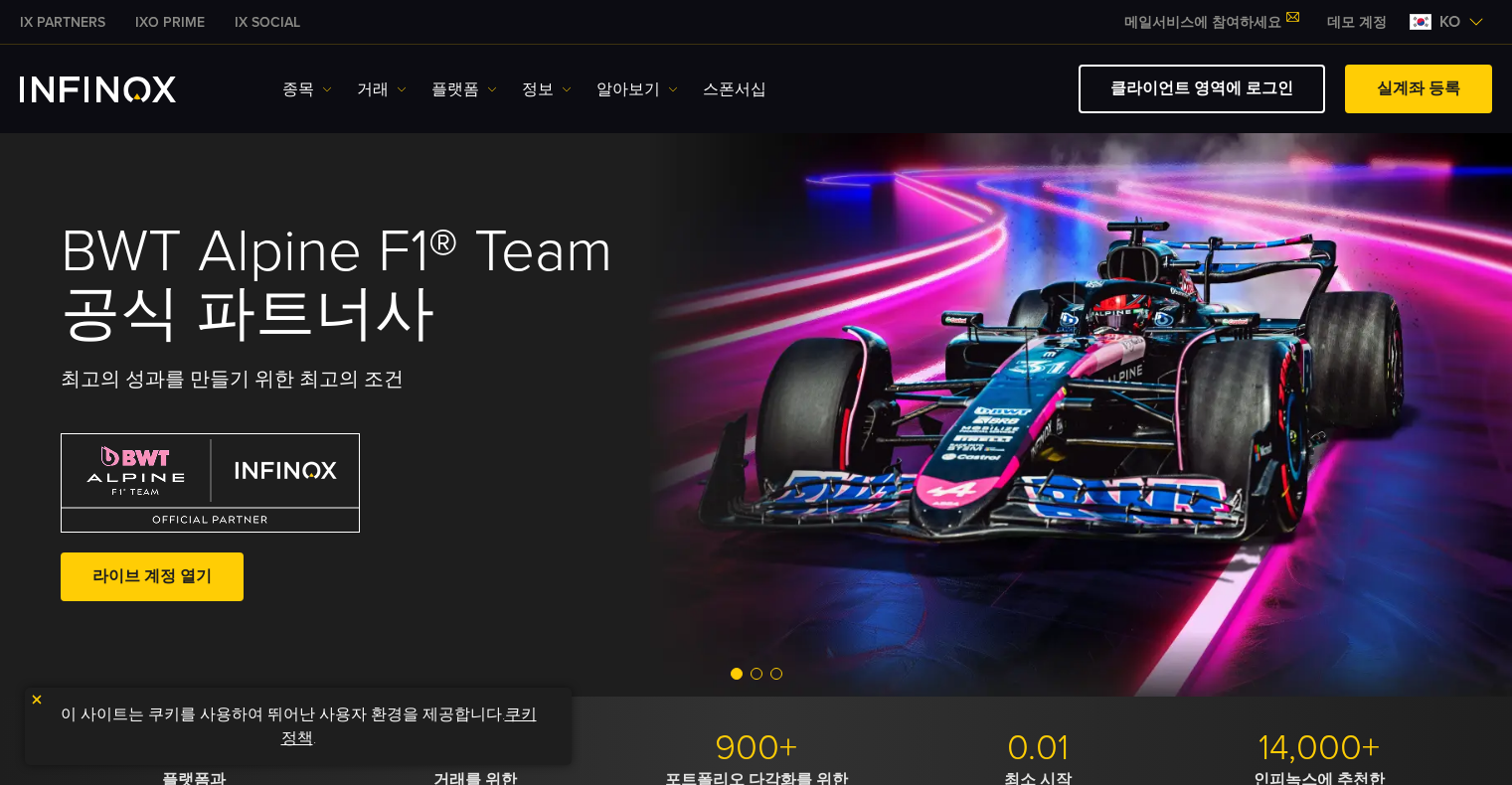 scroll, scrollTop: 0, scrollLeft: 0, axis: both 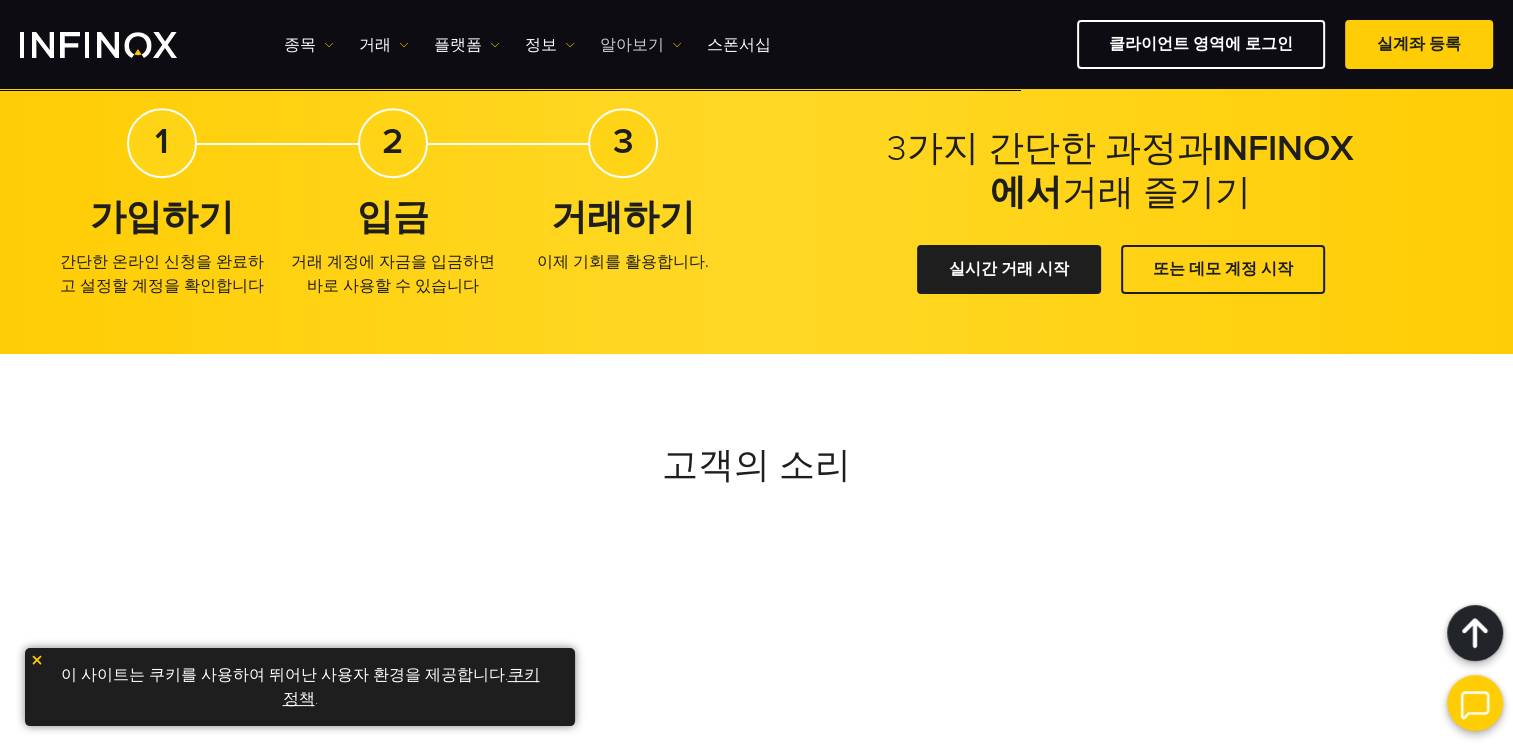 click at bounding box center (677, 45) 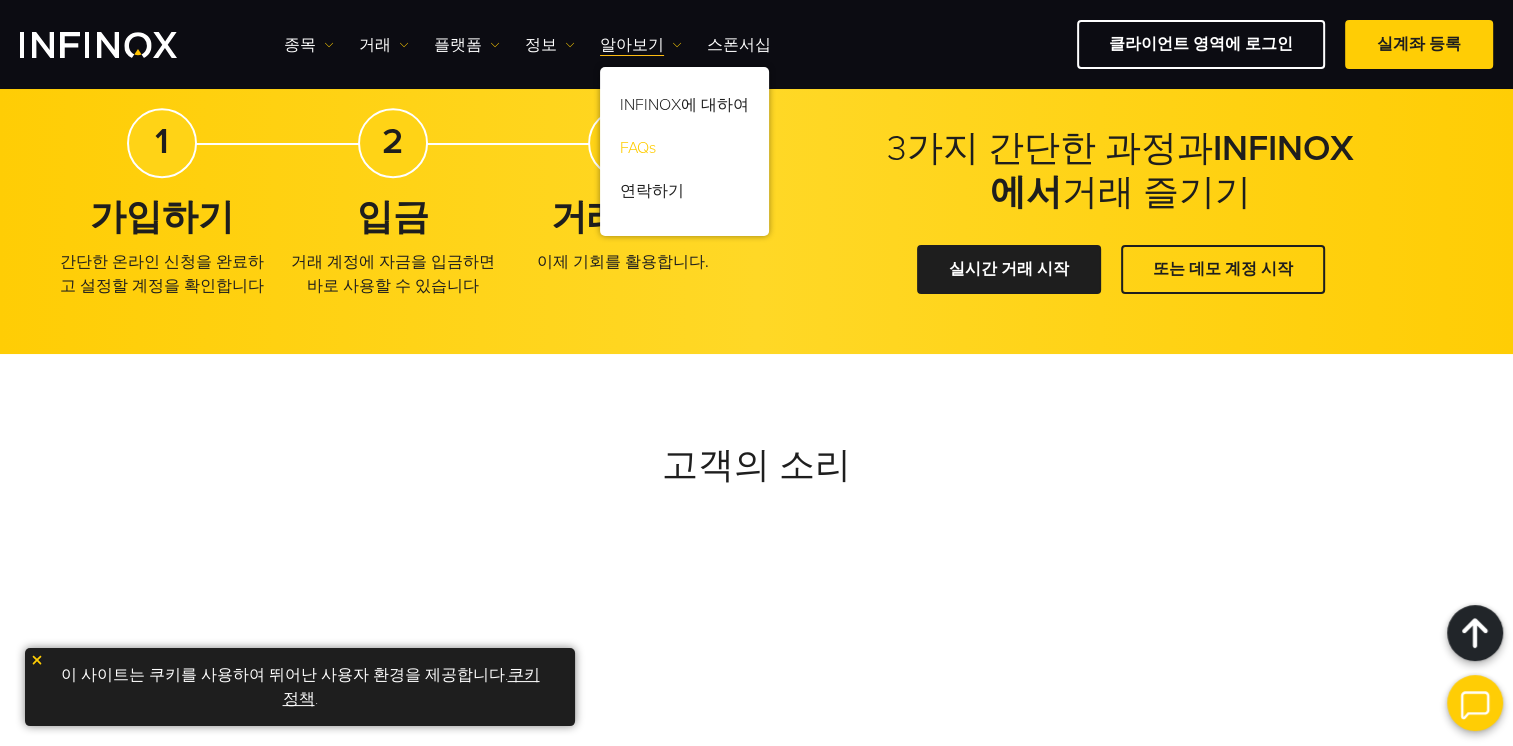 click on "FAQs" at bounding box center [684, 151] 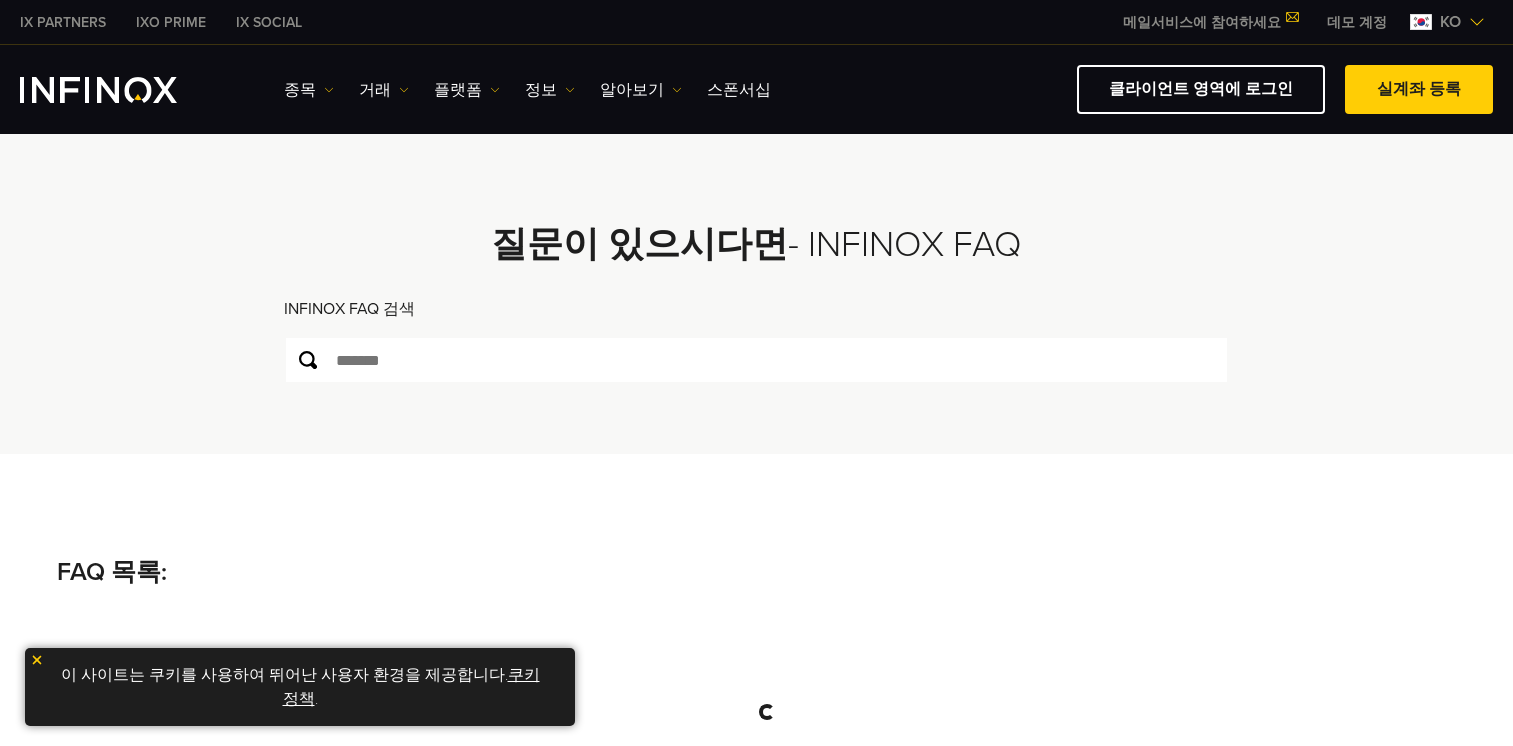 scroll, scrollTop: 0, scrollLeft: 0, axis: both 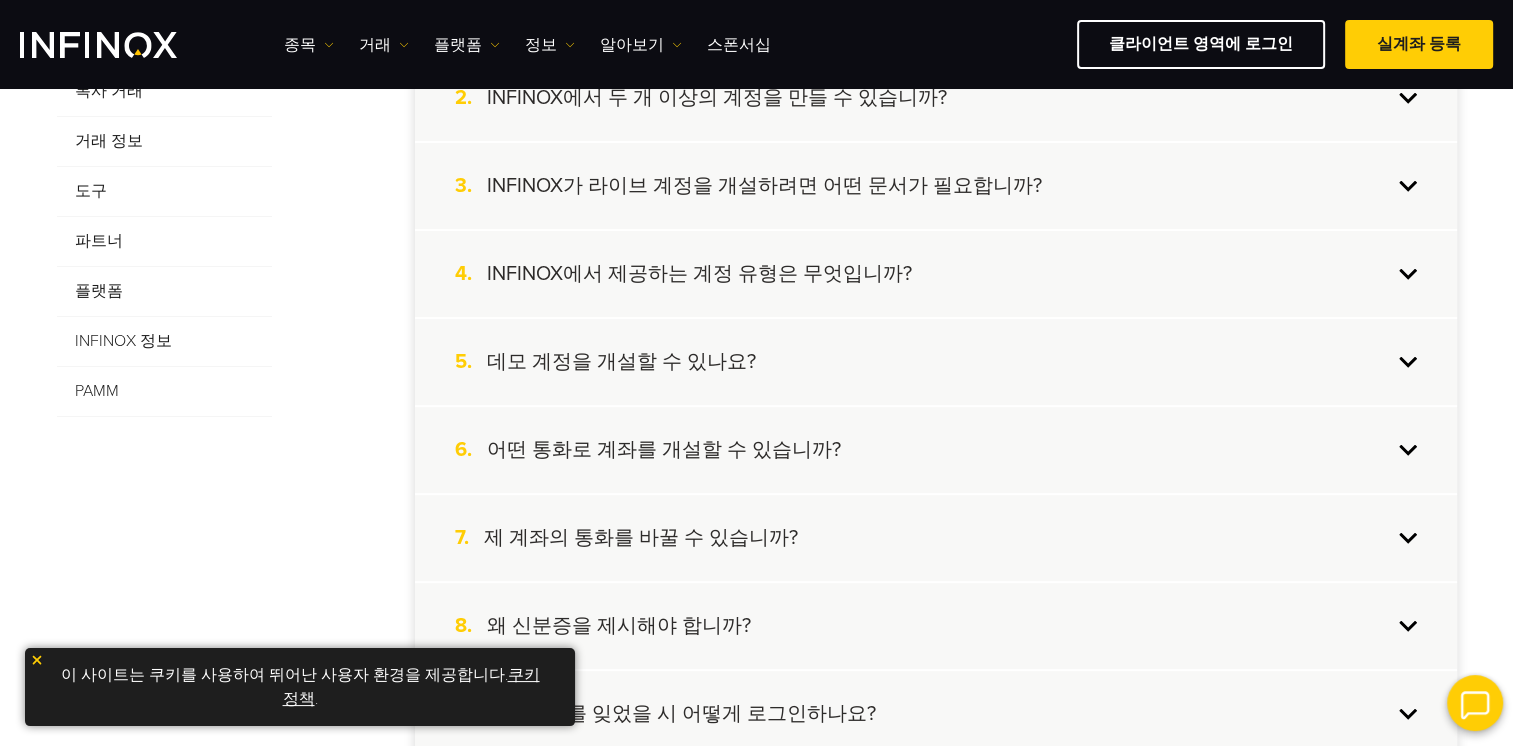click on "데모 계정을 개설할 수 있나요?" at bounding box center (621, 362) 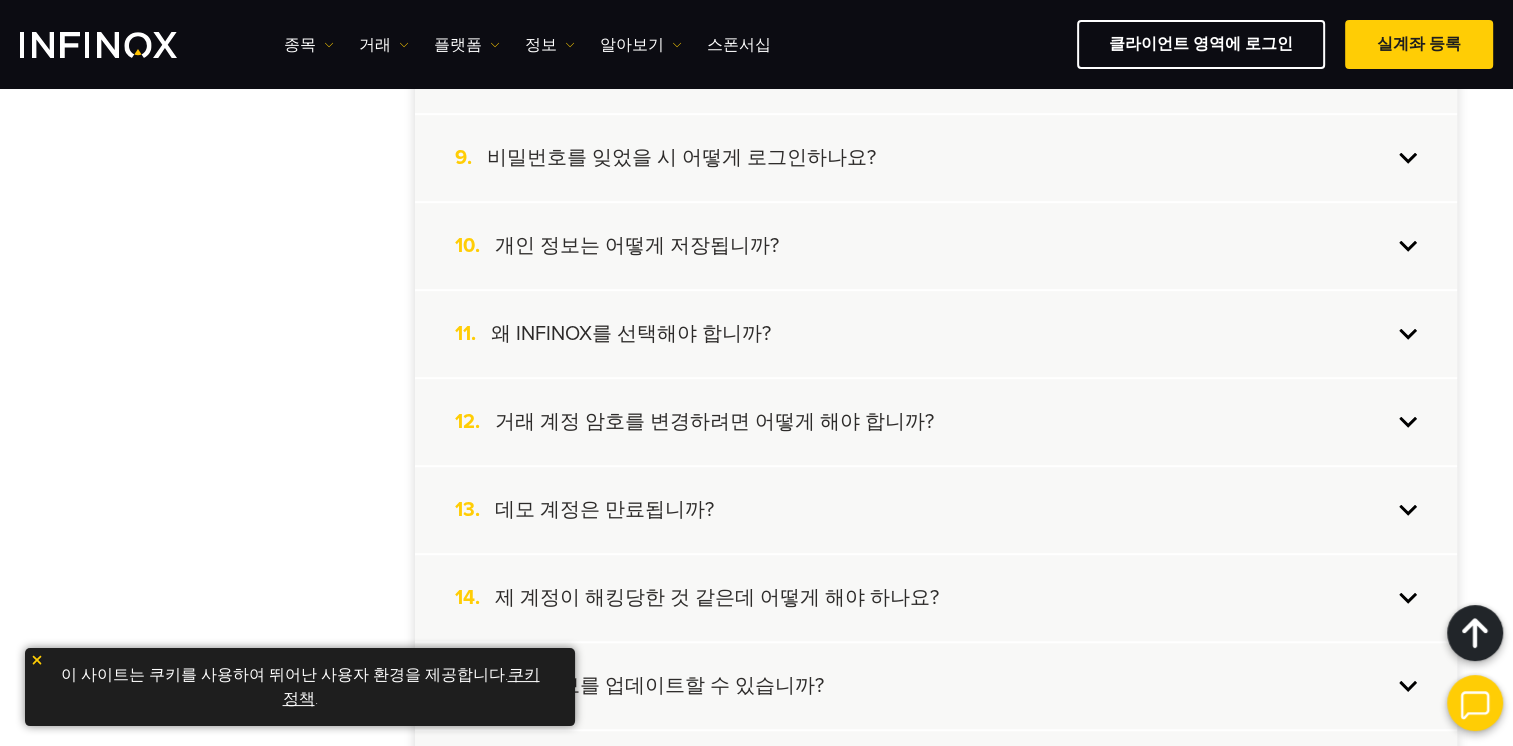 scroll, scrollTop: 1400, scrollLeft: 0, axis: vertical 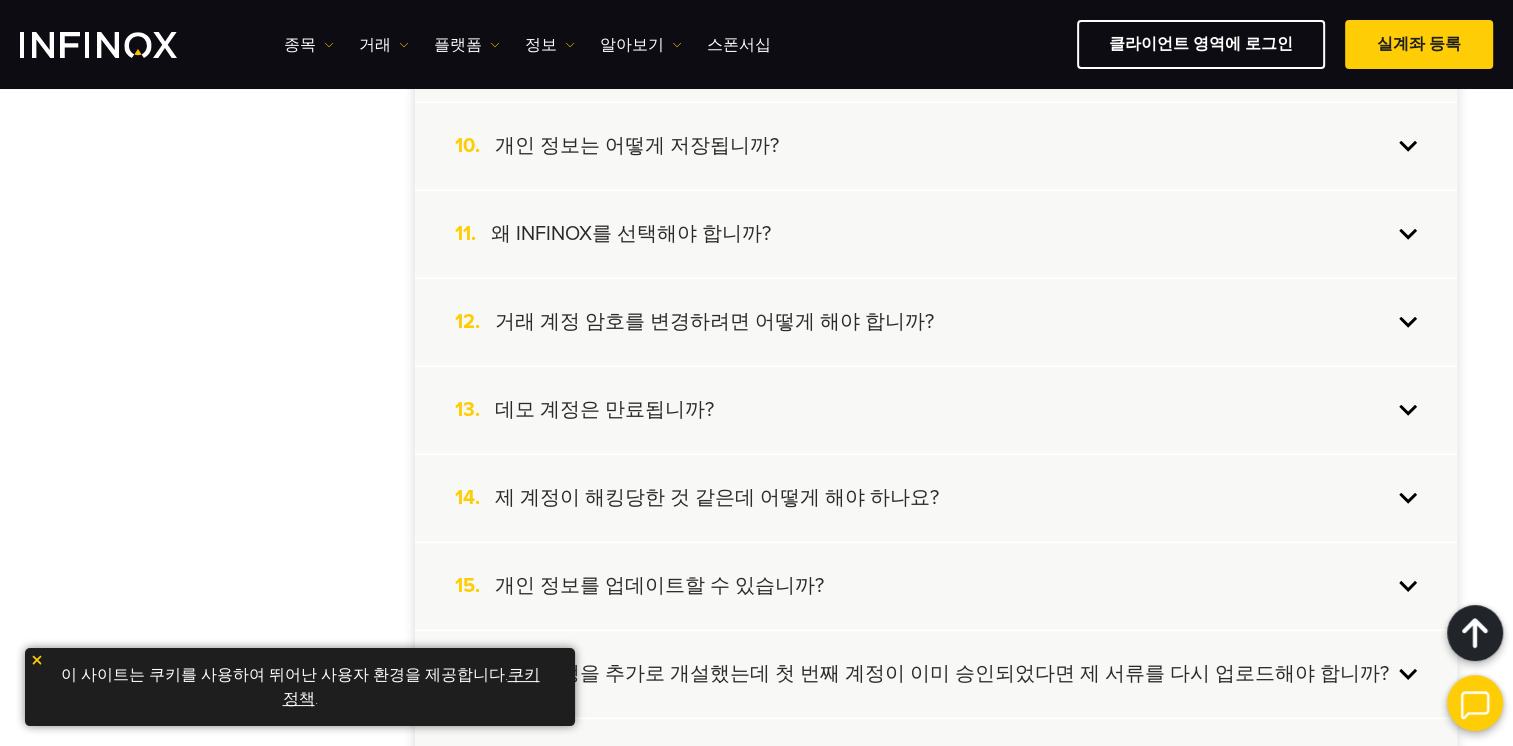 click on "데모 계정은 만료됩니까?" at bounding box center (604, 410) 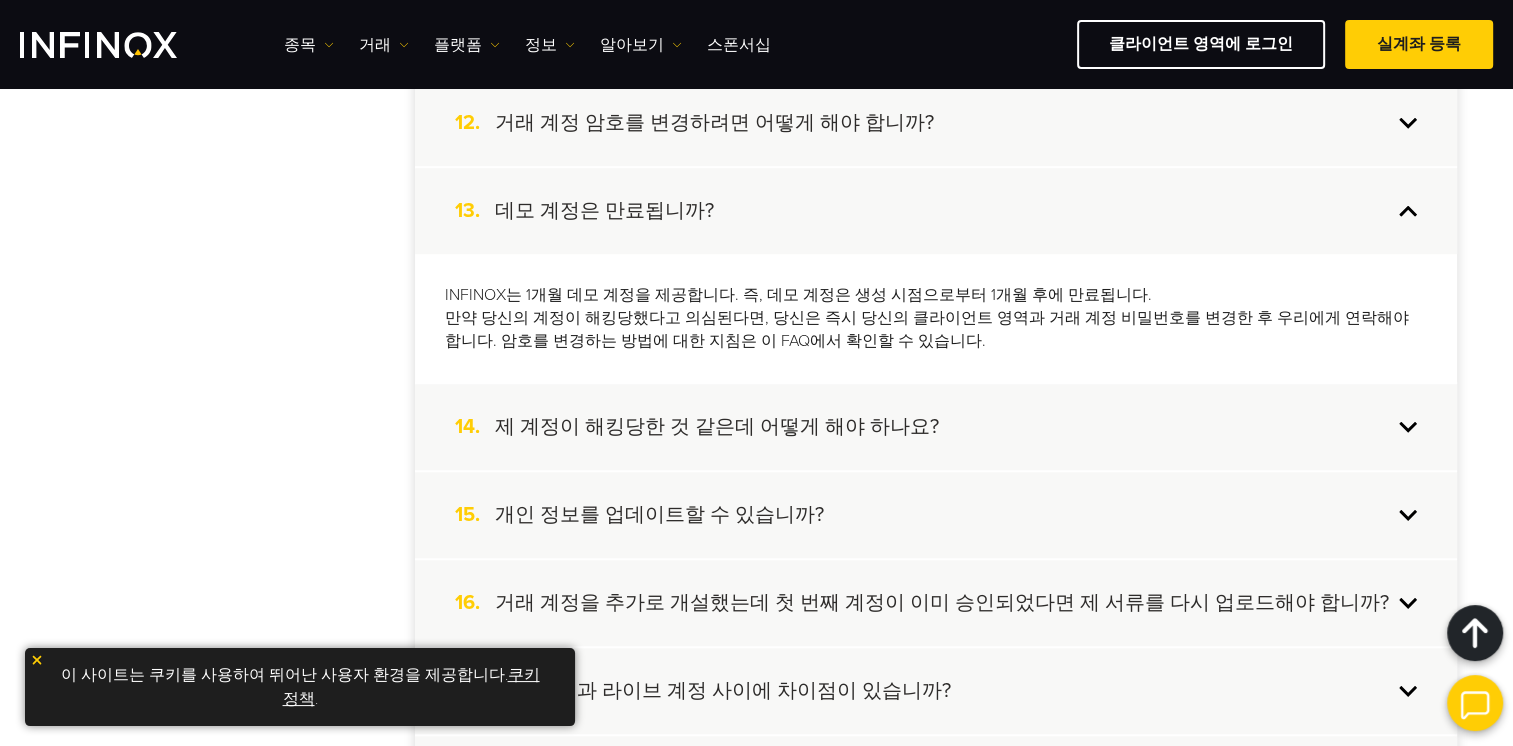 scroll, scrollTop: 1555, scrollLeft: 0, axis: vertical 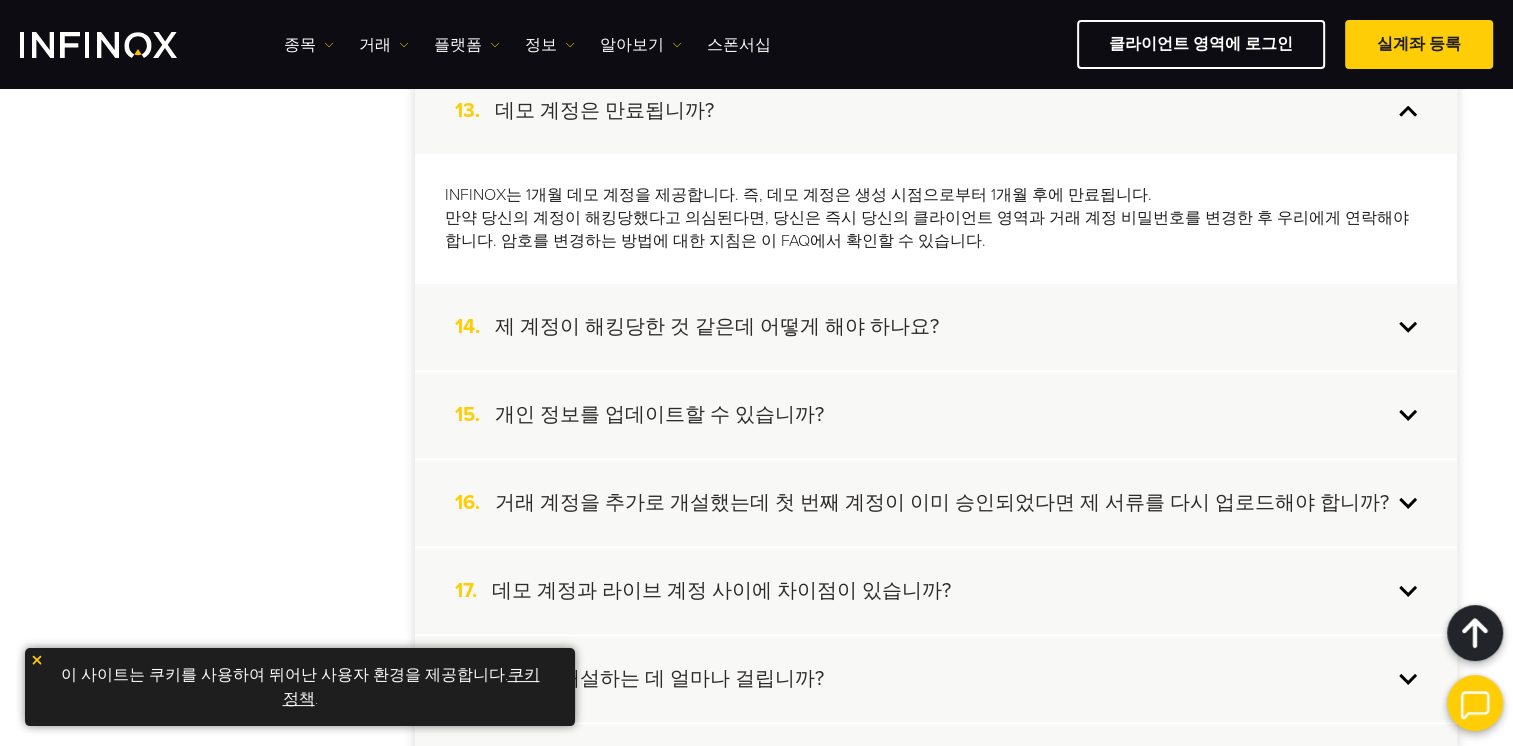 click on "14. 제 계정이 해킹당한 것 같은데 어떻게 해야 하나요?" at bounding box center [936, 327] 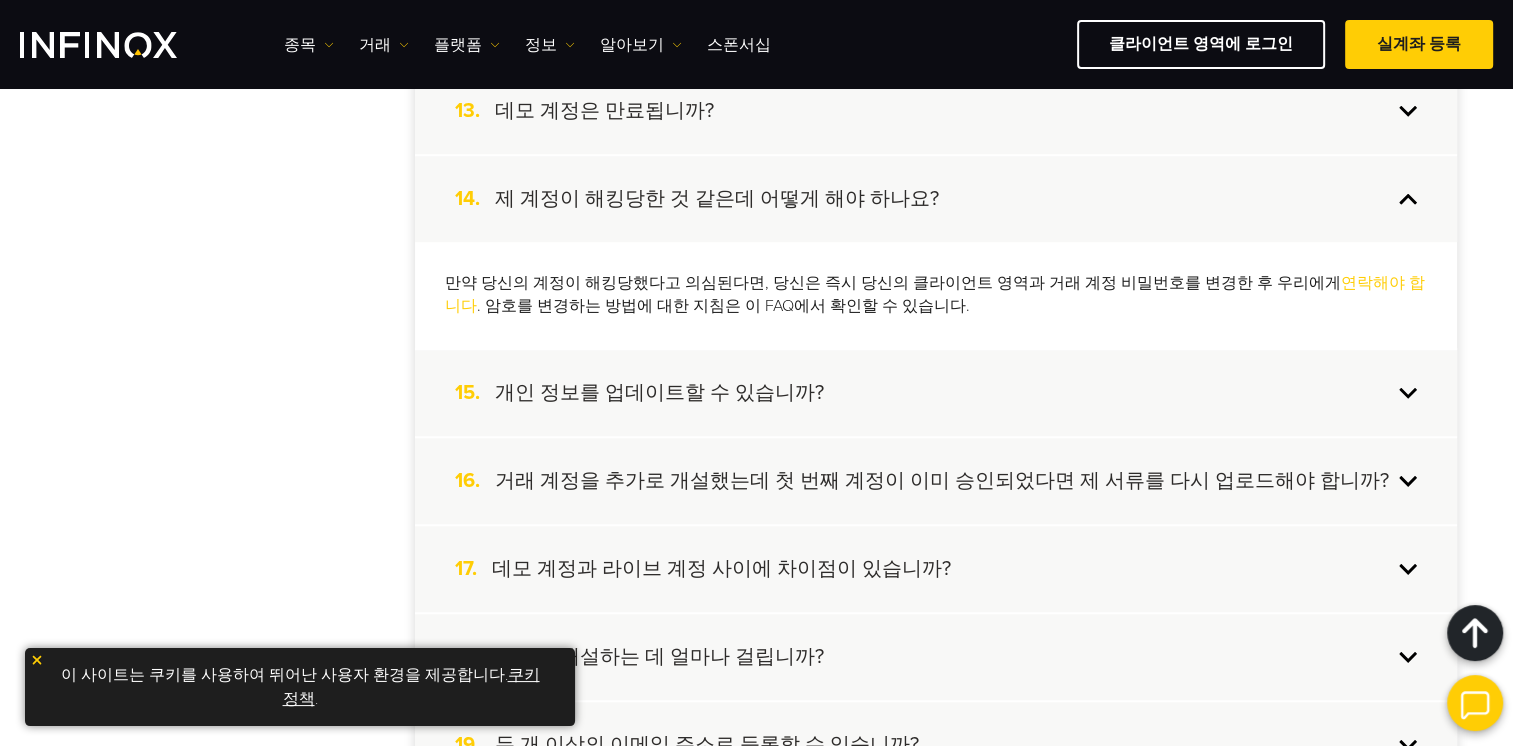 click on "15. 개인 정보를 업데이트할 수 있습니까?" at bounding box center (936, 393) 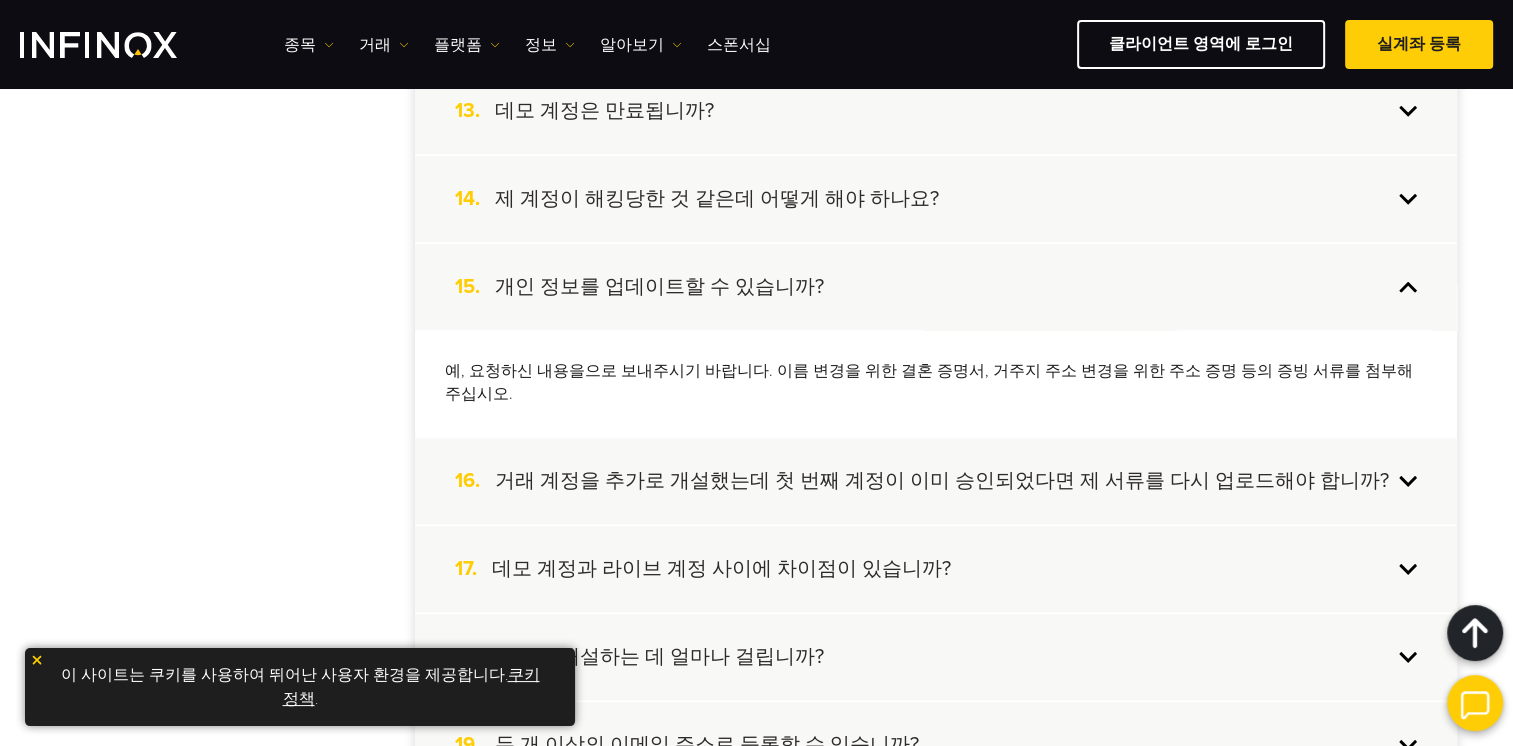 scroll, scrollTop: 1655, scrollLeft: 0, axis: vertical 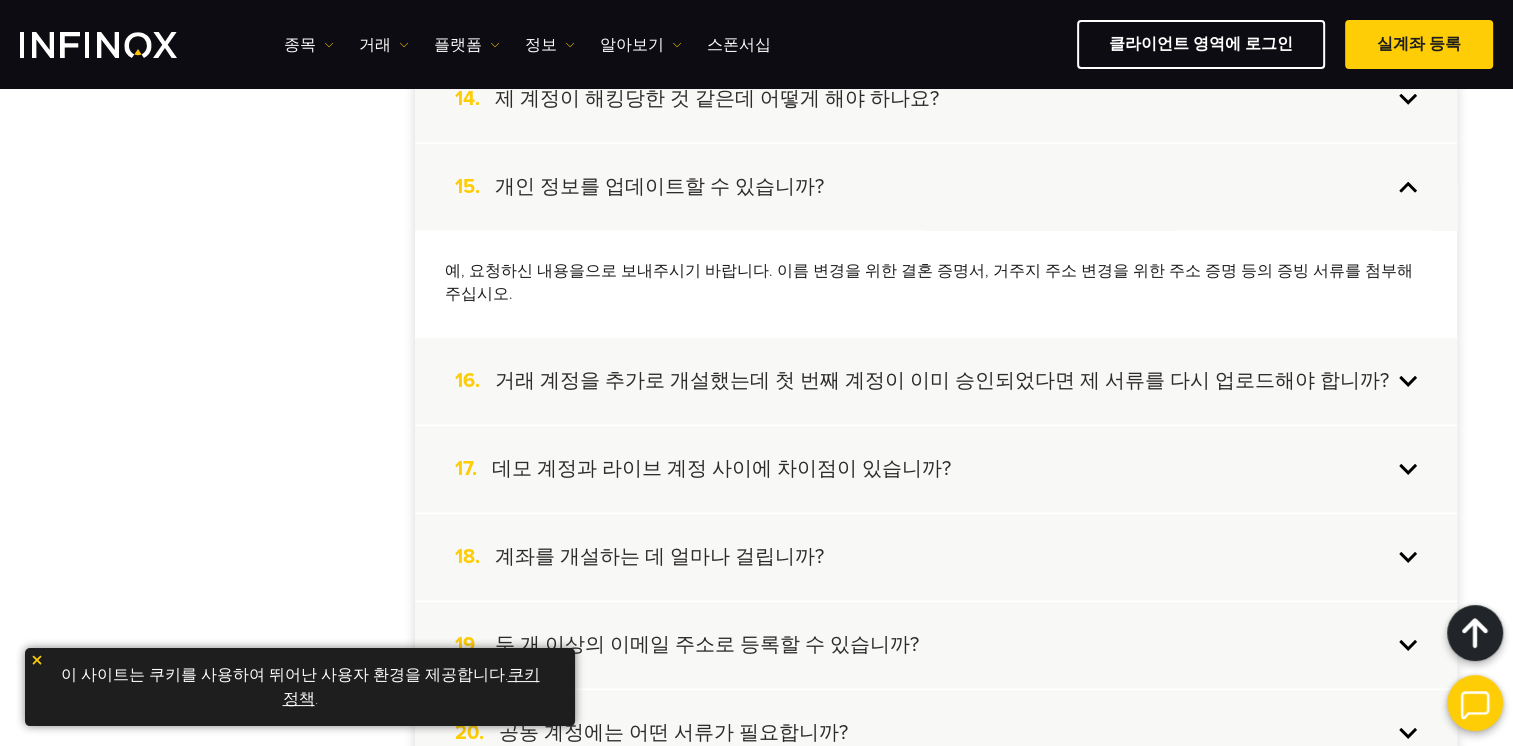 click on "16. 거래 계정을 추가로 개설했는데 첫 번째 계정이 이미 승인되었다면 제 서류를 다시 업로드해야 합니까?" at bounding box center (936, 381) 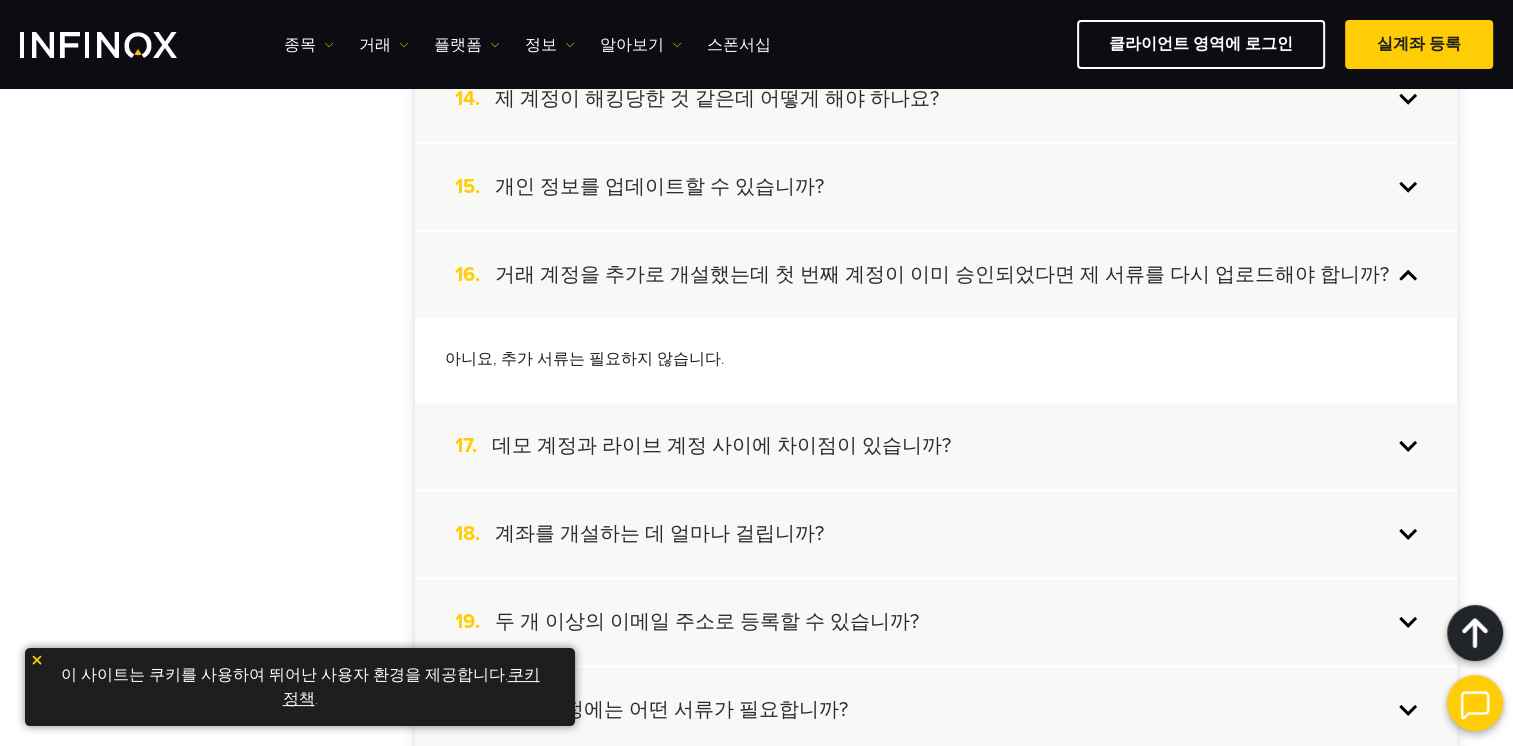 click on "17. 데모 계정과 라이브 계정 사이에 차이점이 있습니까?" at bounding box center [936, 446] 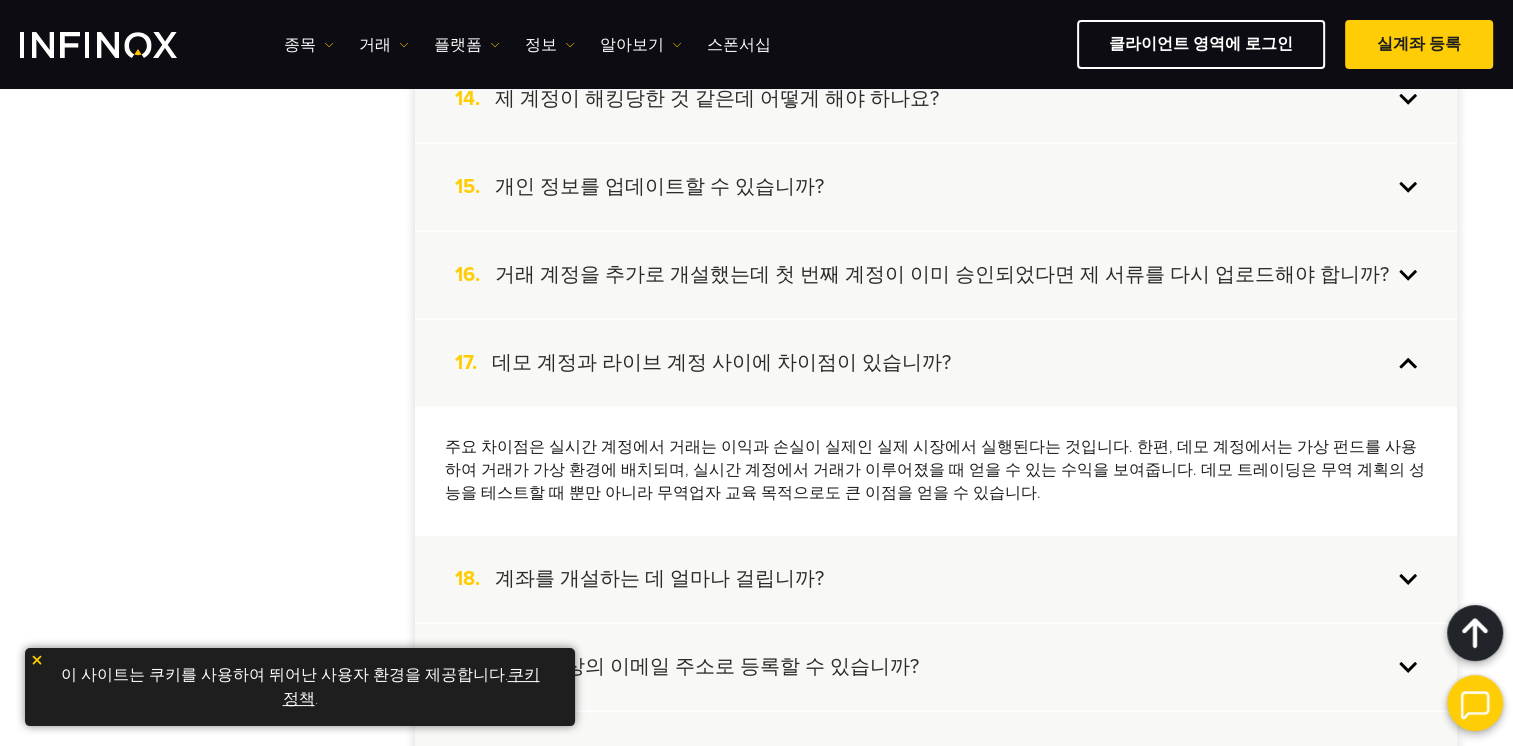scroll, scrollTop: 1755, scrollLeft: 0, axis: vertical 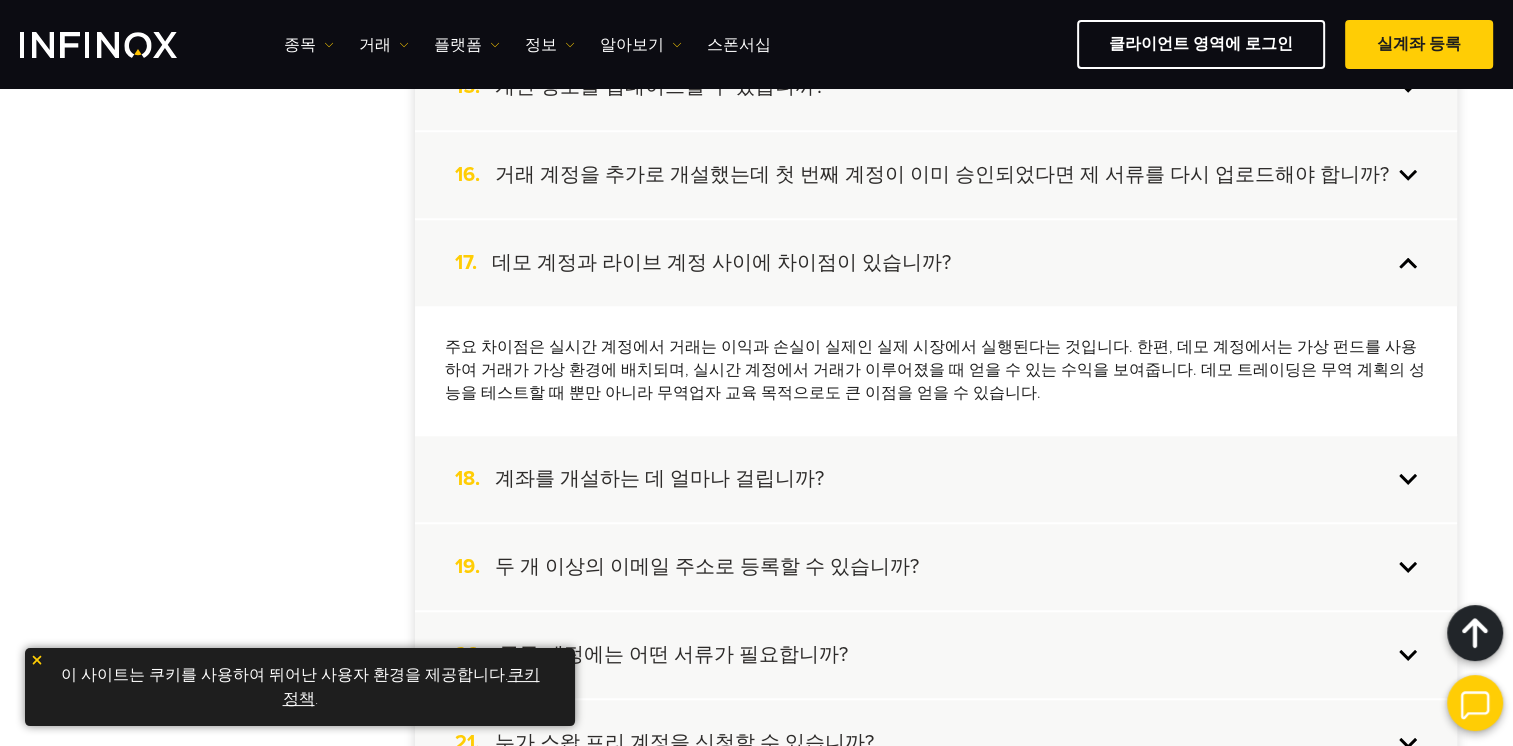 click on "18. 계좌를 개설하는 데 얼마나 걸립니까?" at bounding box center [936, 479] 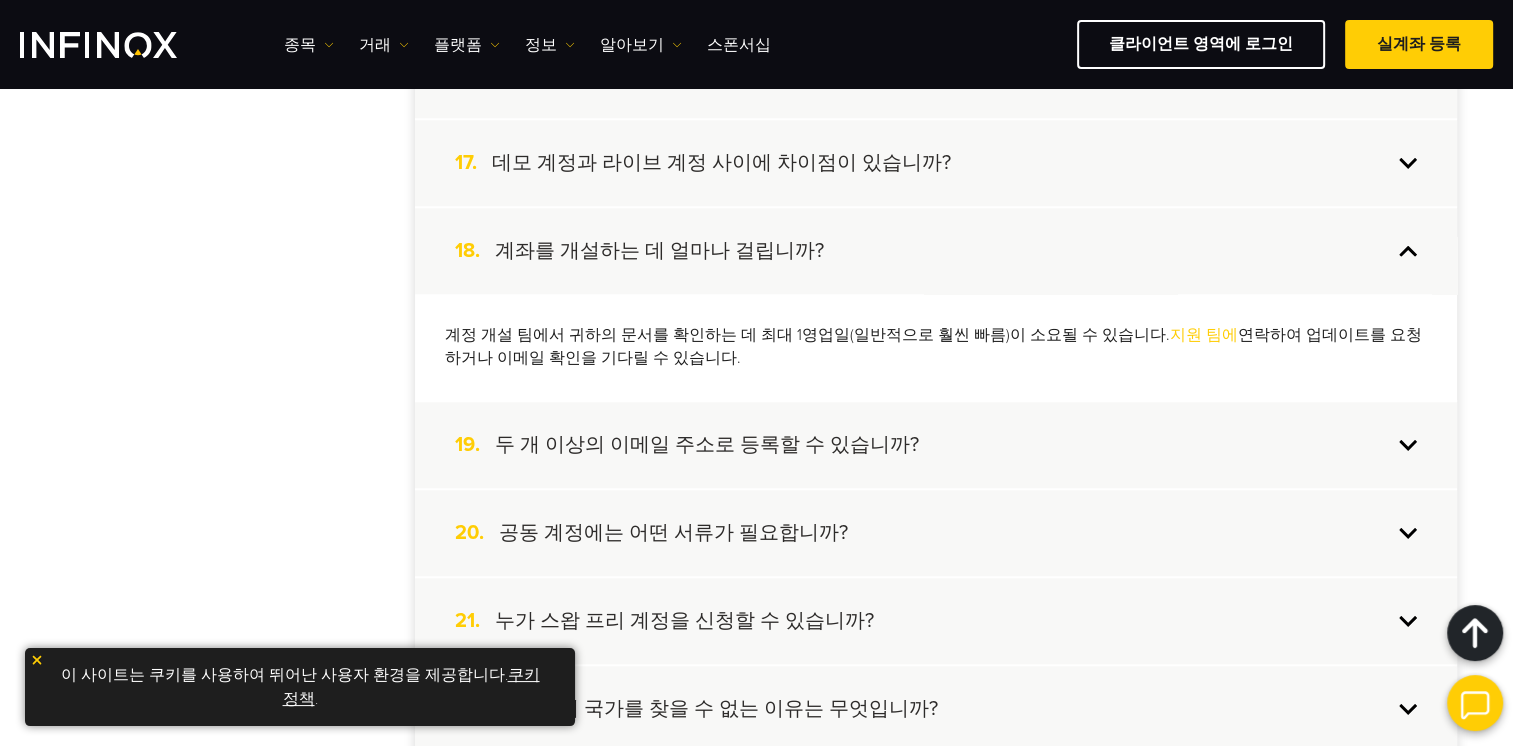 scroll, scrollTop: 1955, scrollLeft: 0, axis: vertical 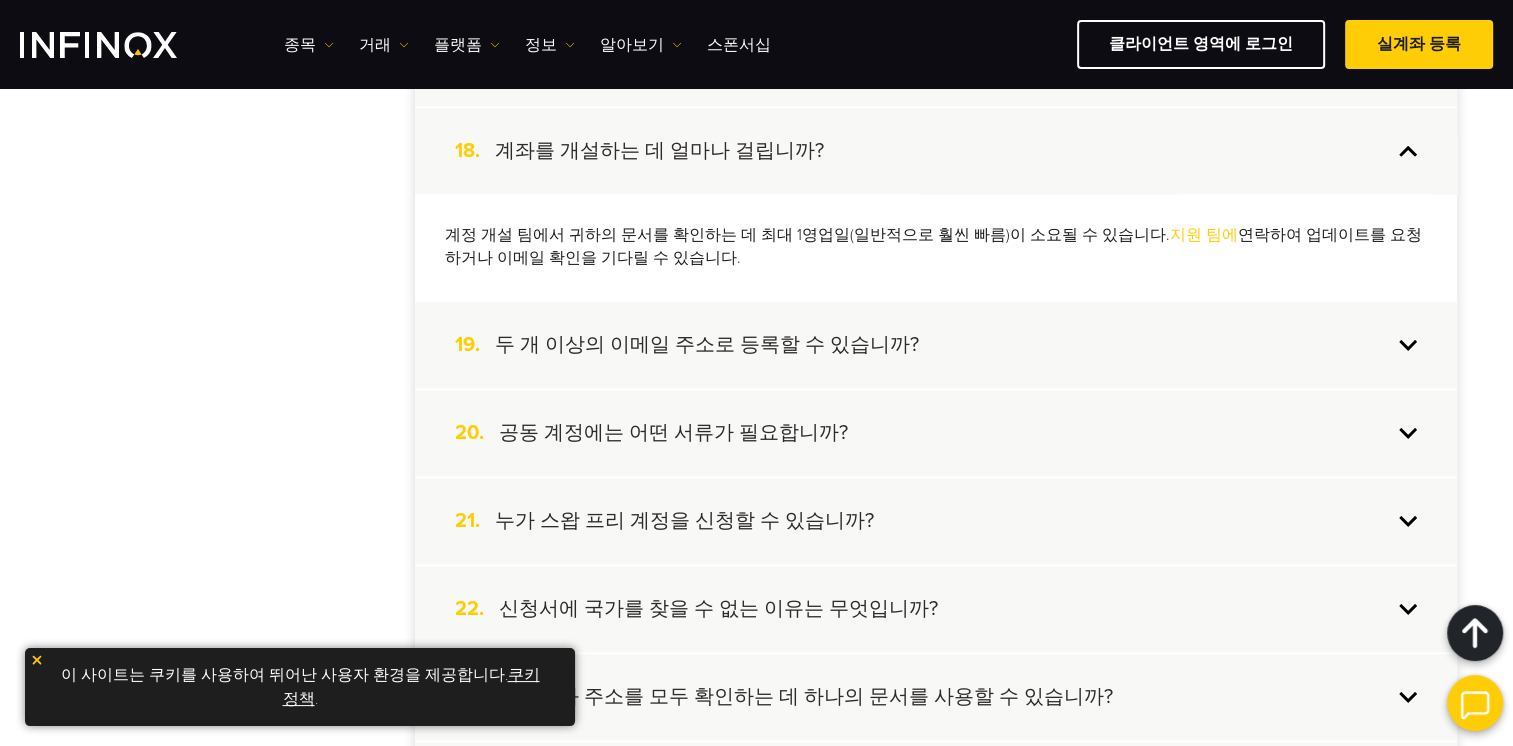 click on "19. 두 개 이상의 이메일 주소로 등록할 수 있습니까?" at bounding box center (936, 345) 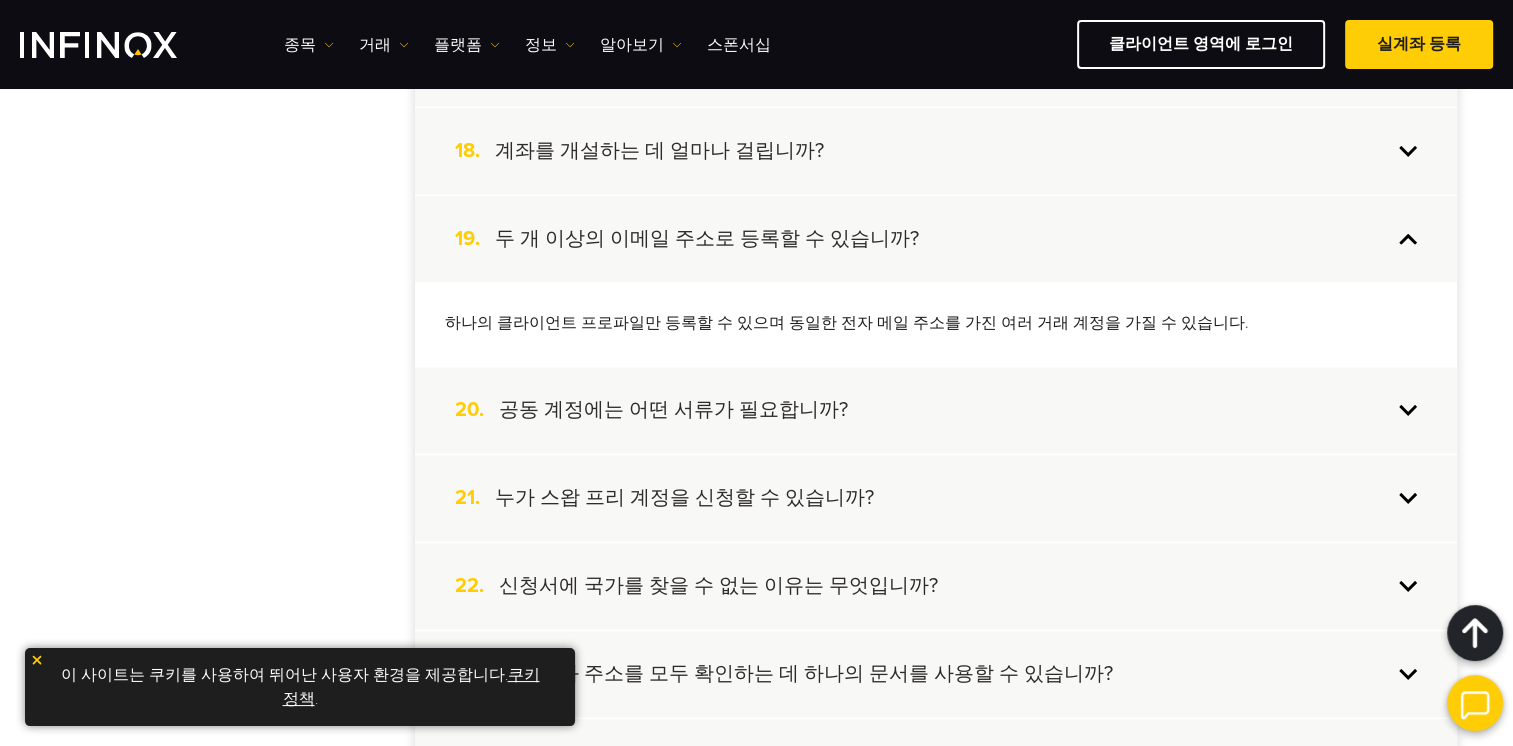 click on "20. 공동 계정에는 어떤 서류가 필요합니까?" at bounding box center [936, 410] 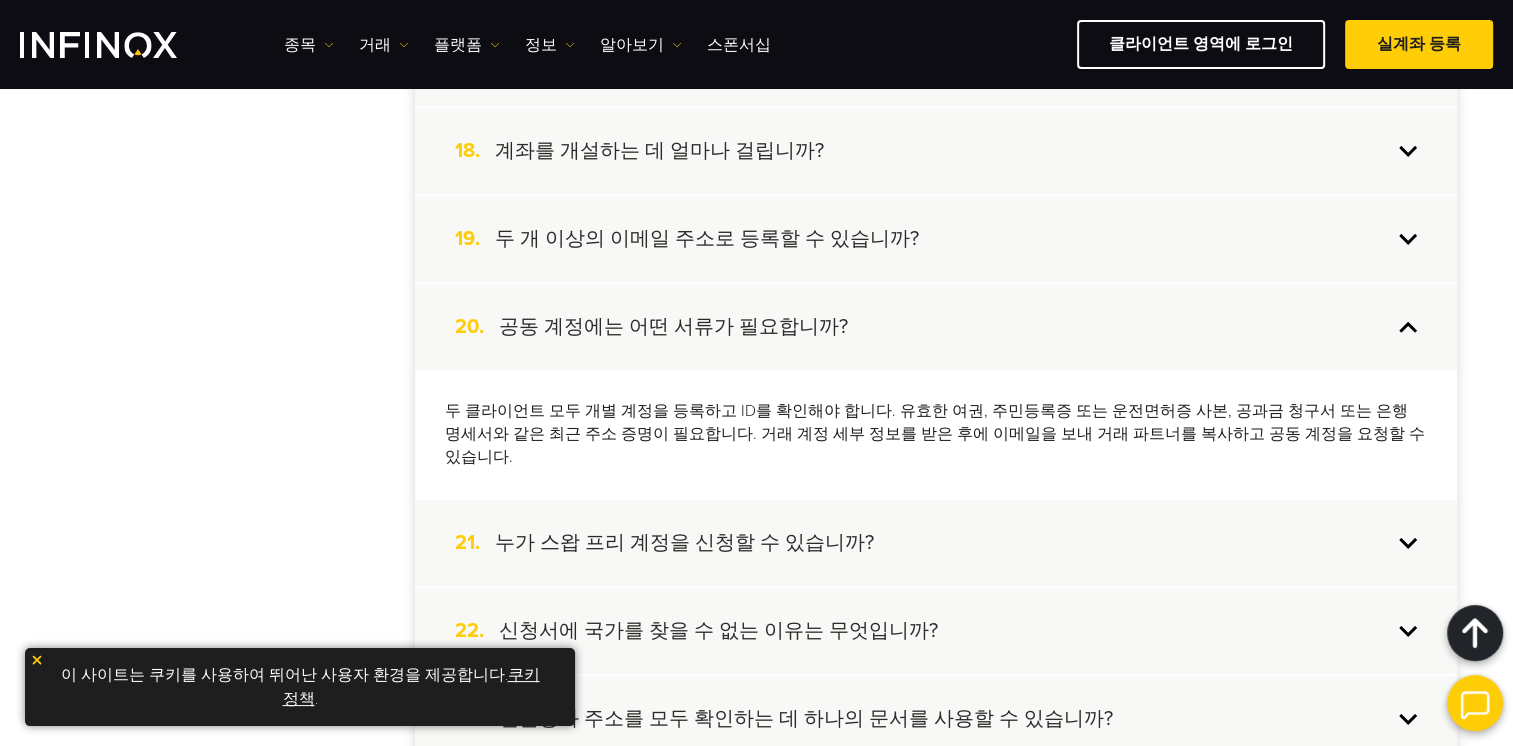 scroll, scrollTop: 2055, scrollLeft: 0, axis: vertical 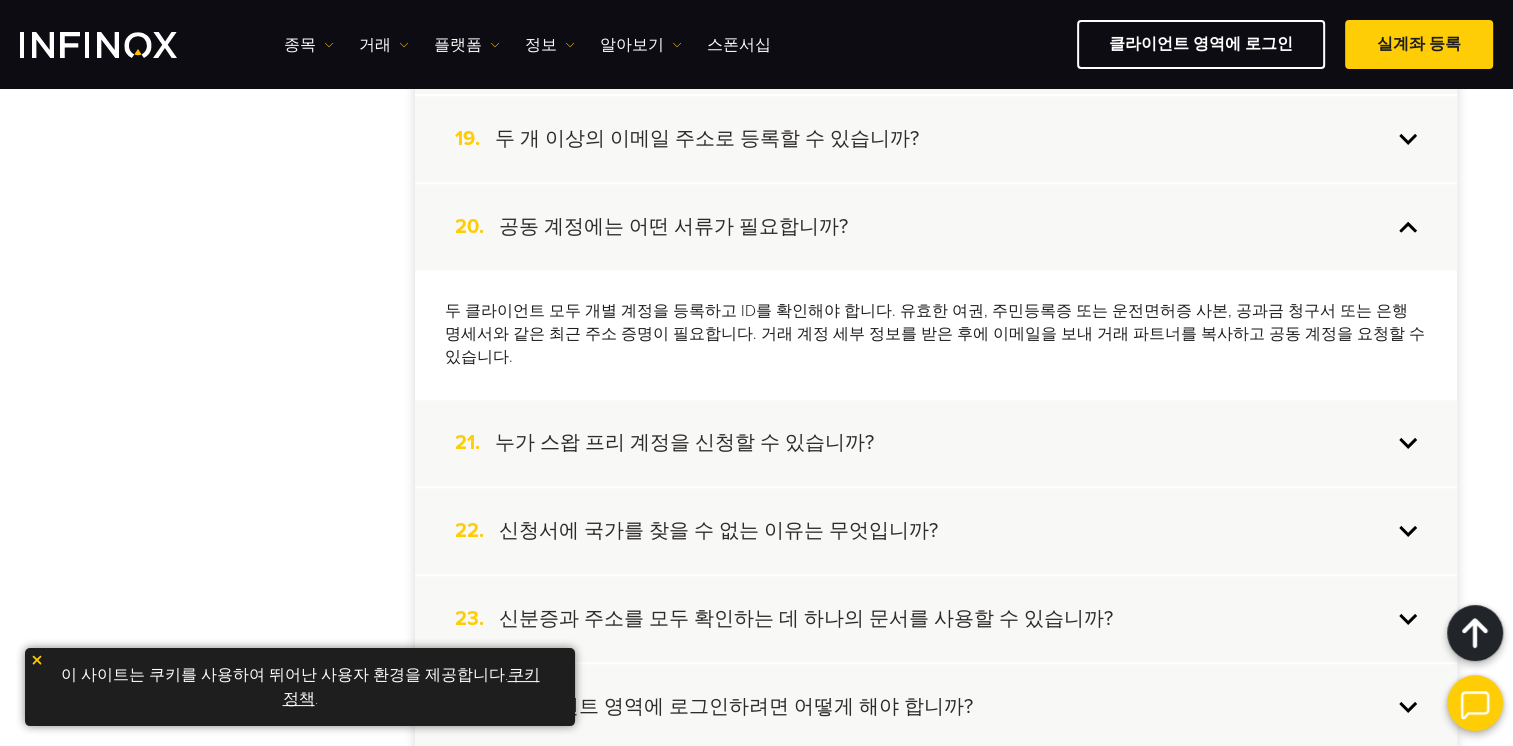 click on "21. 누가 스왑 프리 계정을 신청할 수 있습니까?" at bounding box center [936, 443] 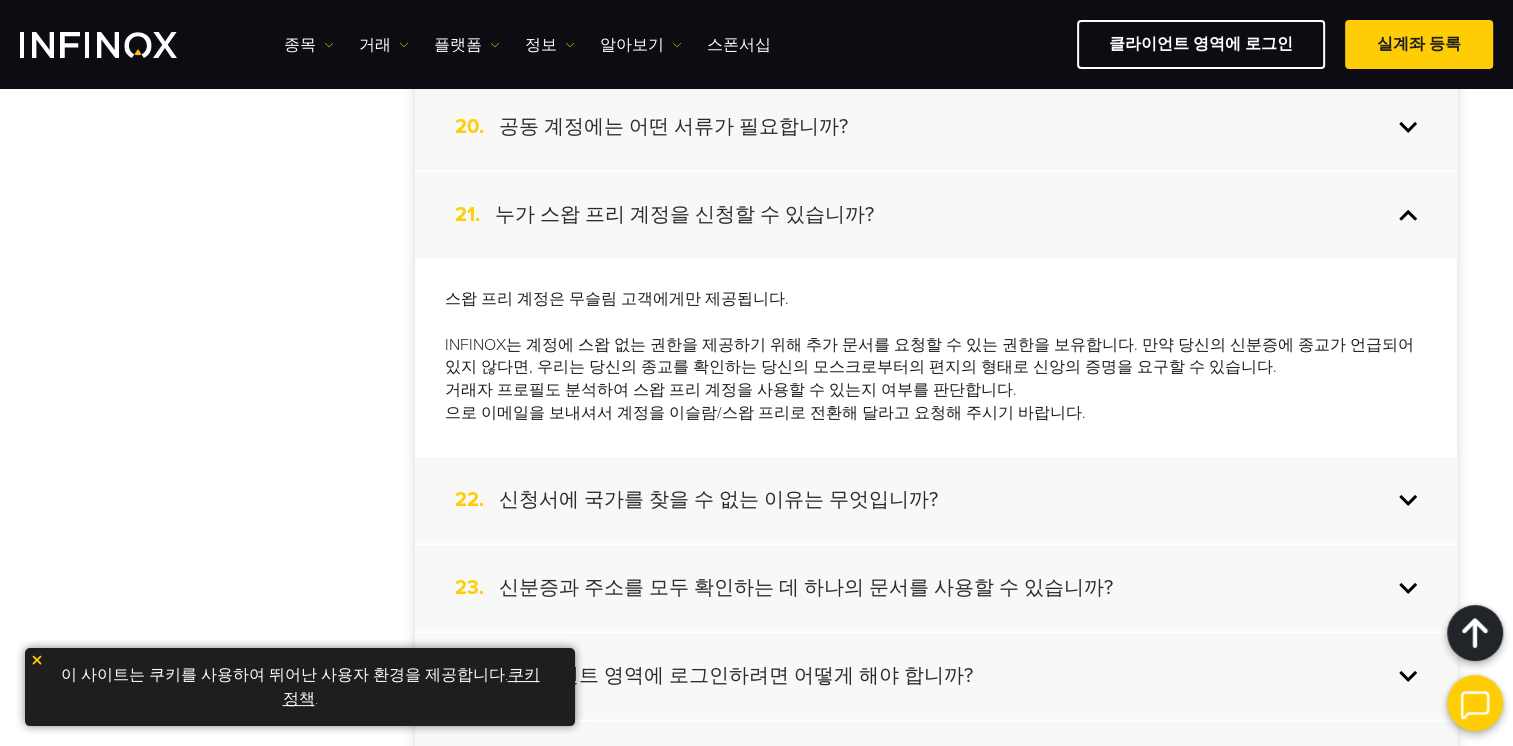 scroll, scrollTop: 2255, scrollLeft: 0, axis: vertical 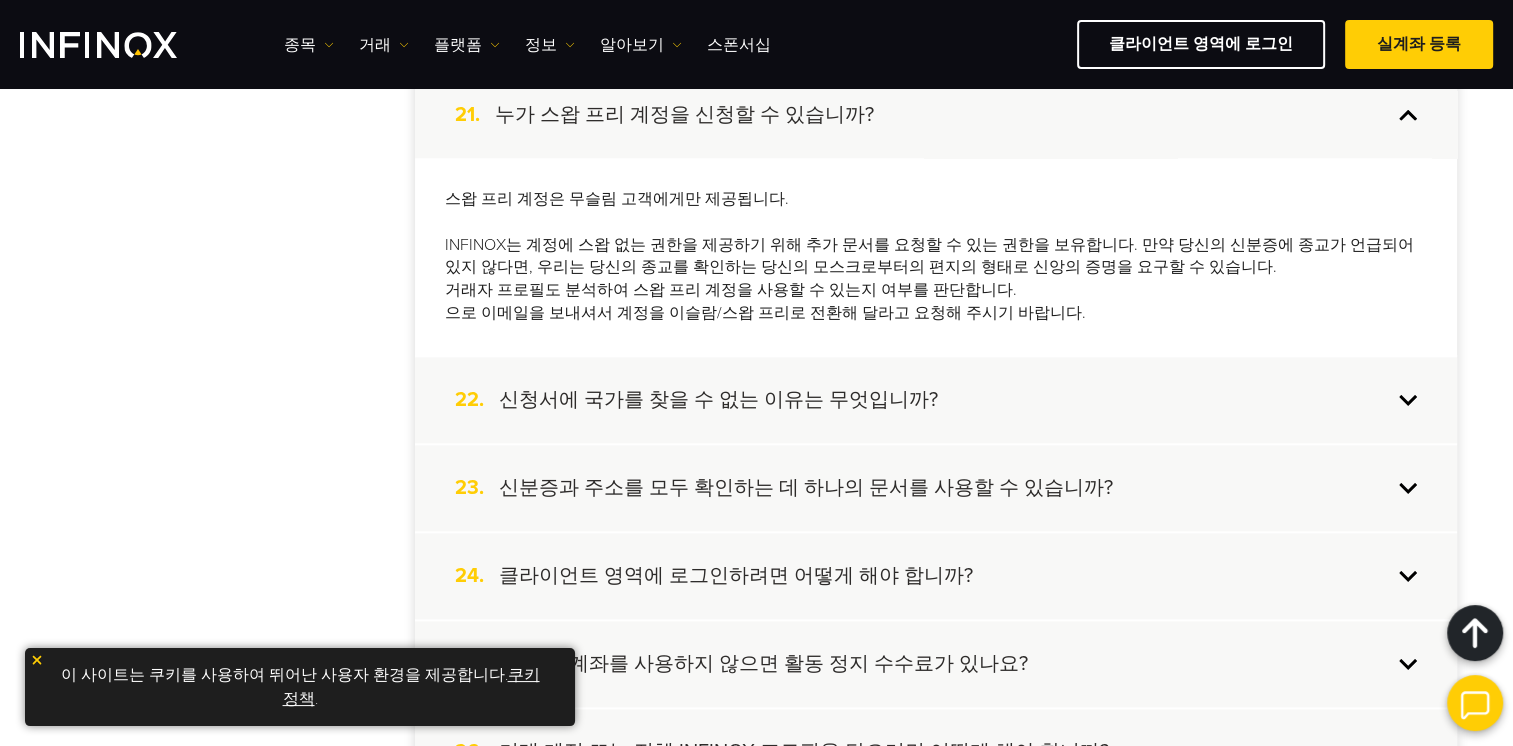 click on "22. 신청서에 국가를 찾을 수 없는 이유는 무엇입니까?" at bounding box center (936, 400) 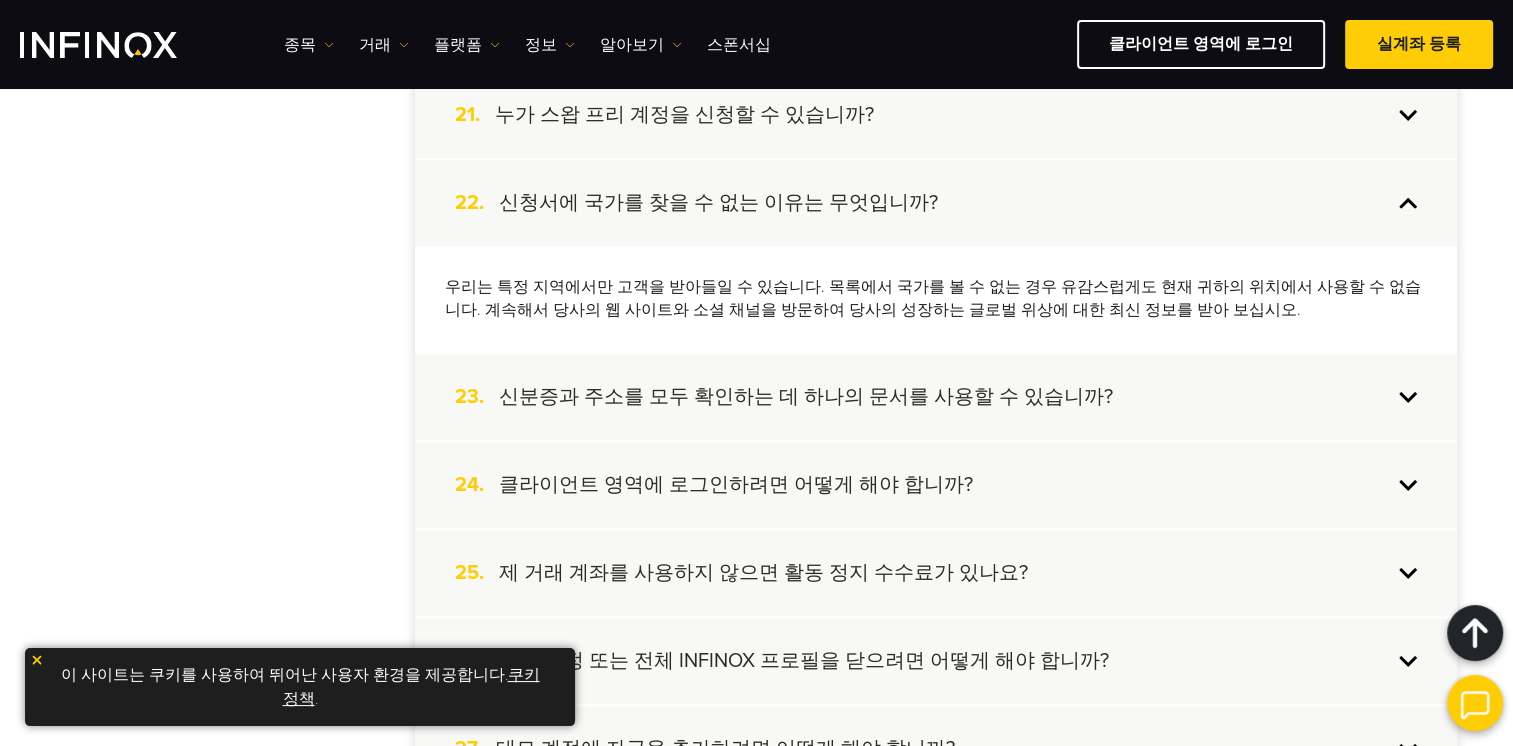 click on "23. 신분증과 주소를 모두 확인하는 데 하나의 문서를 사용할 수 있습니까?" at bounding box center [936, 397] 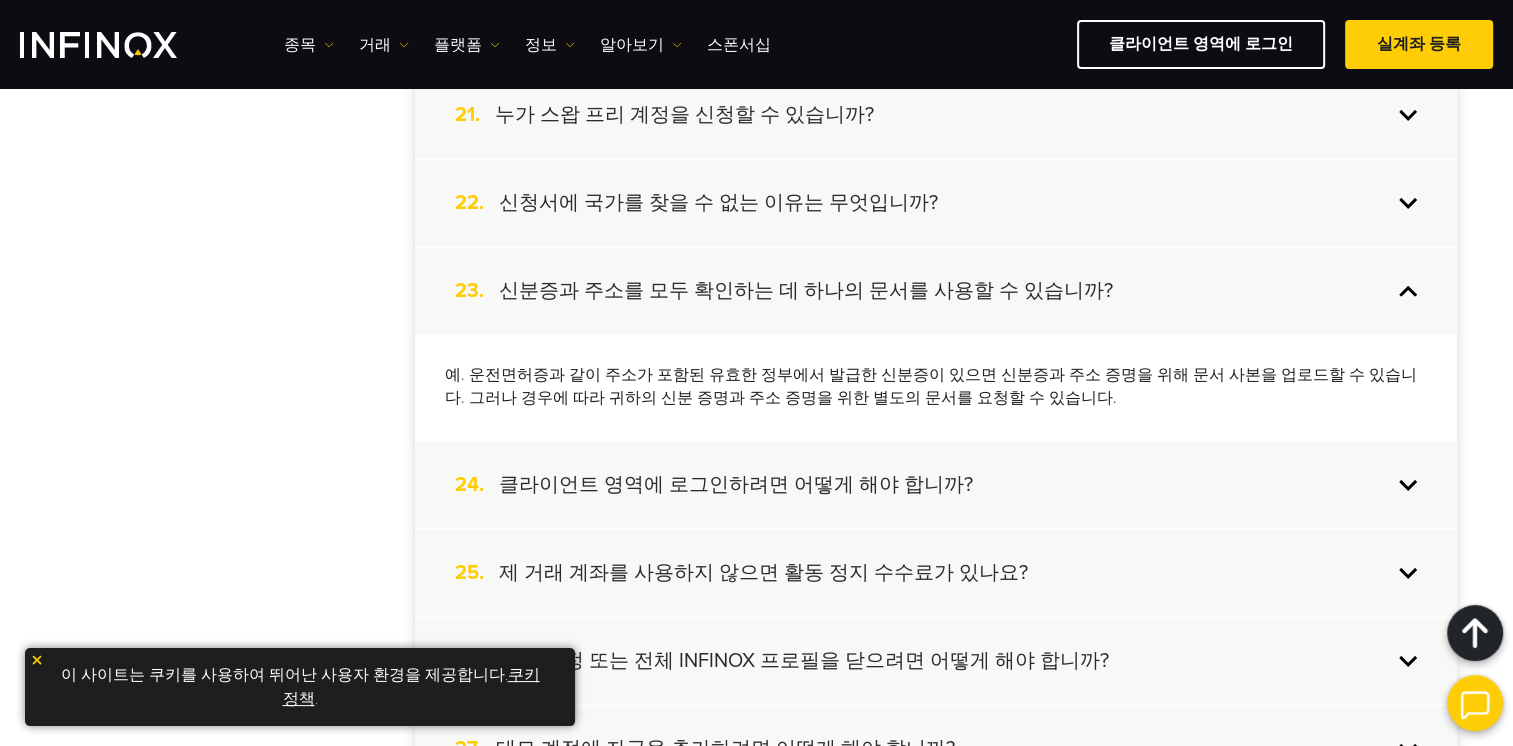 click on "24. 클라이언트 영역에 로그인하려면 어떻게 해야 합니까?" at bounding box center [936, 485] 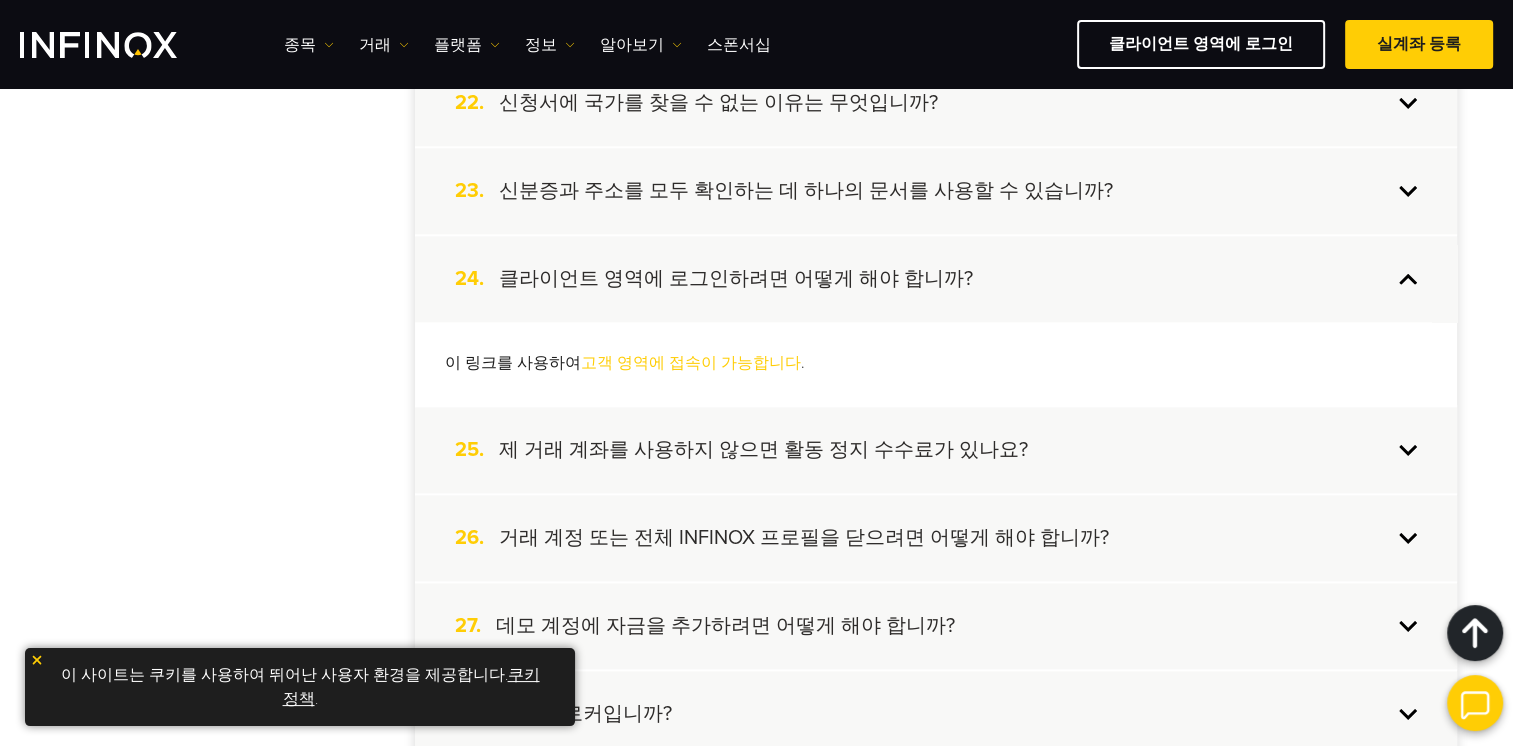 scroll, scrollTop: 2455, scrollLeft: 0, axis: vertical 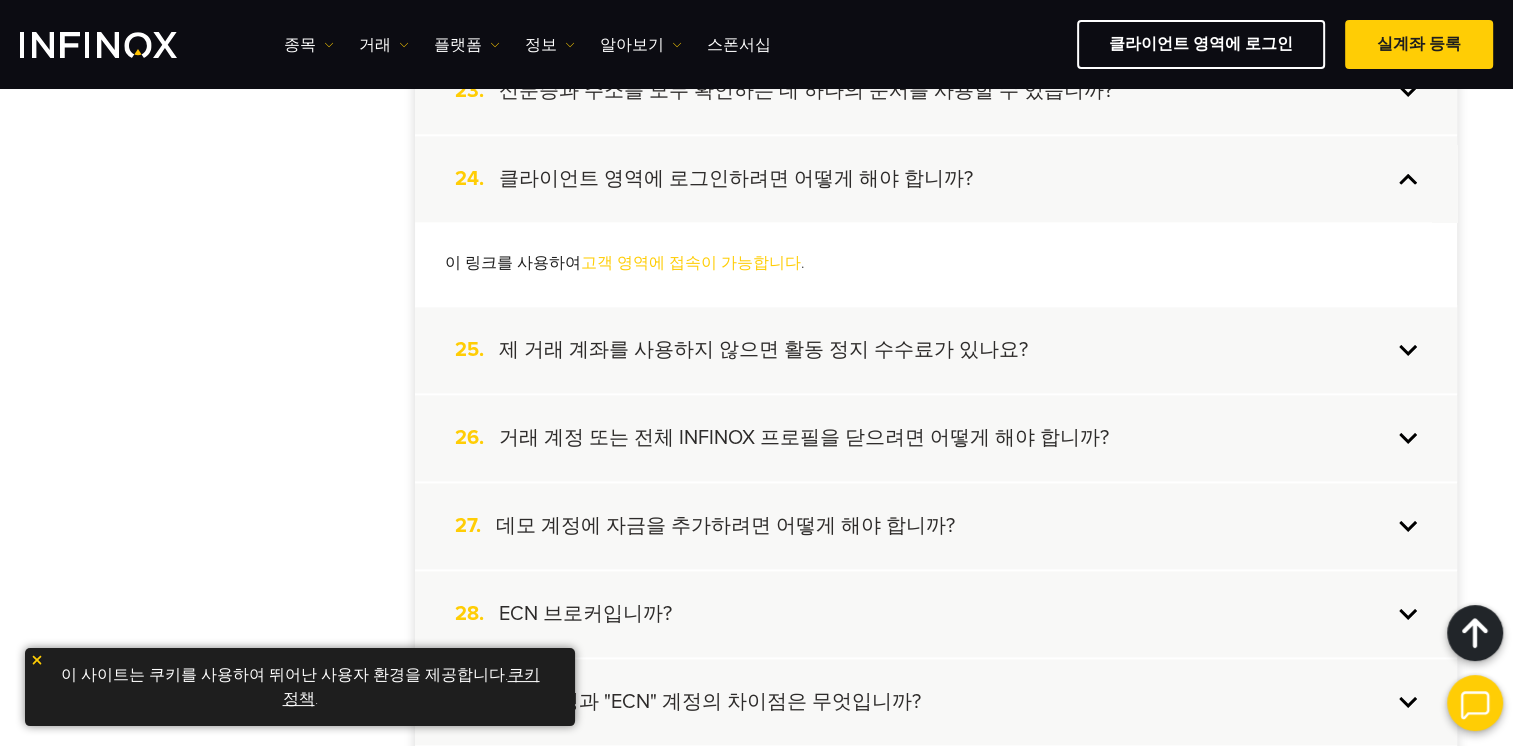 click on "25. 제 거래 계좌를 사용하지 않으면 활동 정지 수수료가 있나요?" at bounding box center (936, 350) 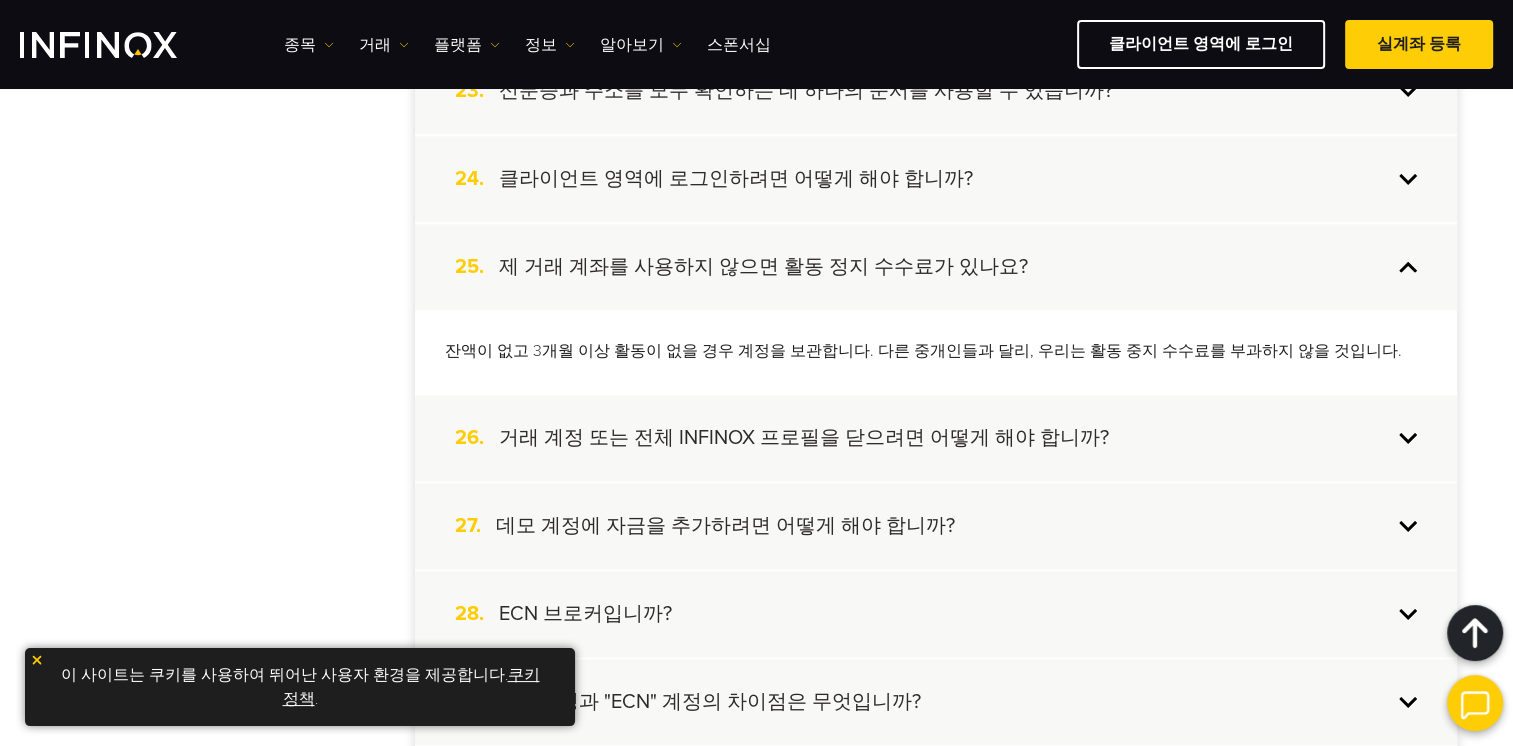 click on "26. 거래 계정 또는 전체 INFINOX 프로필을 닫으려면 어떻게 해야 합니까?" at bounding box center (936, 438) 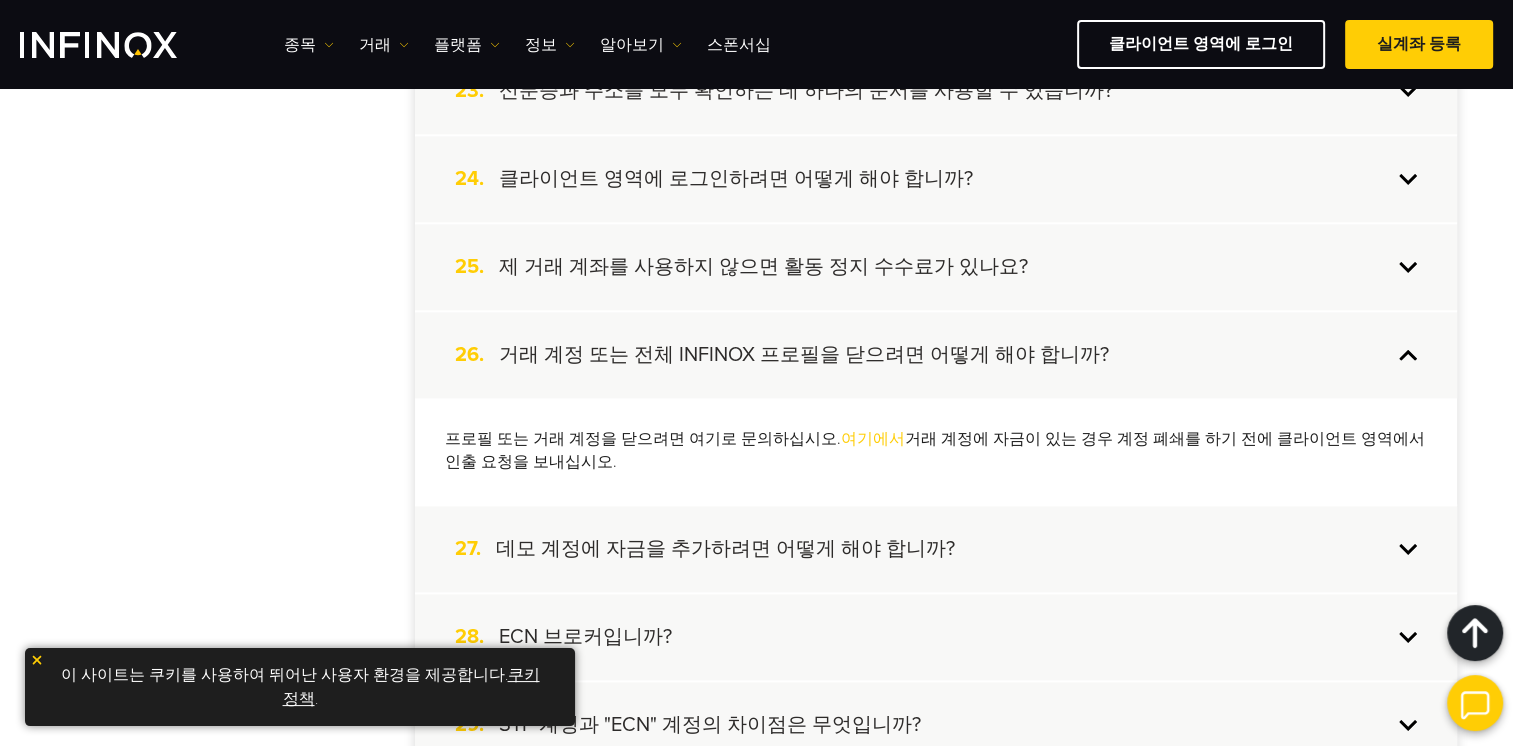scroll, scrollTop: 2555, scrollLeft: 0, axis: vertical 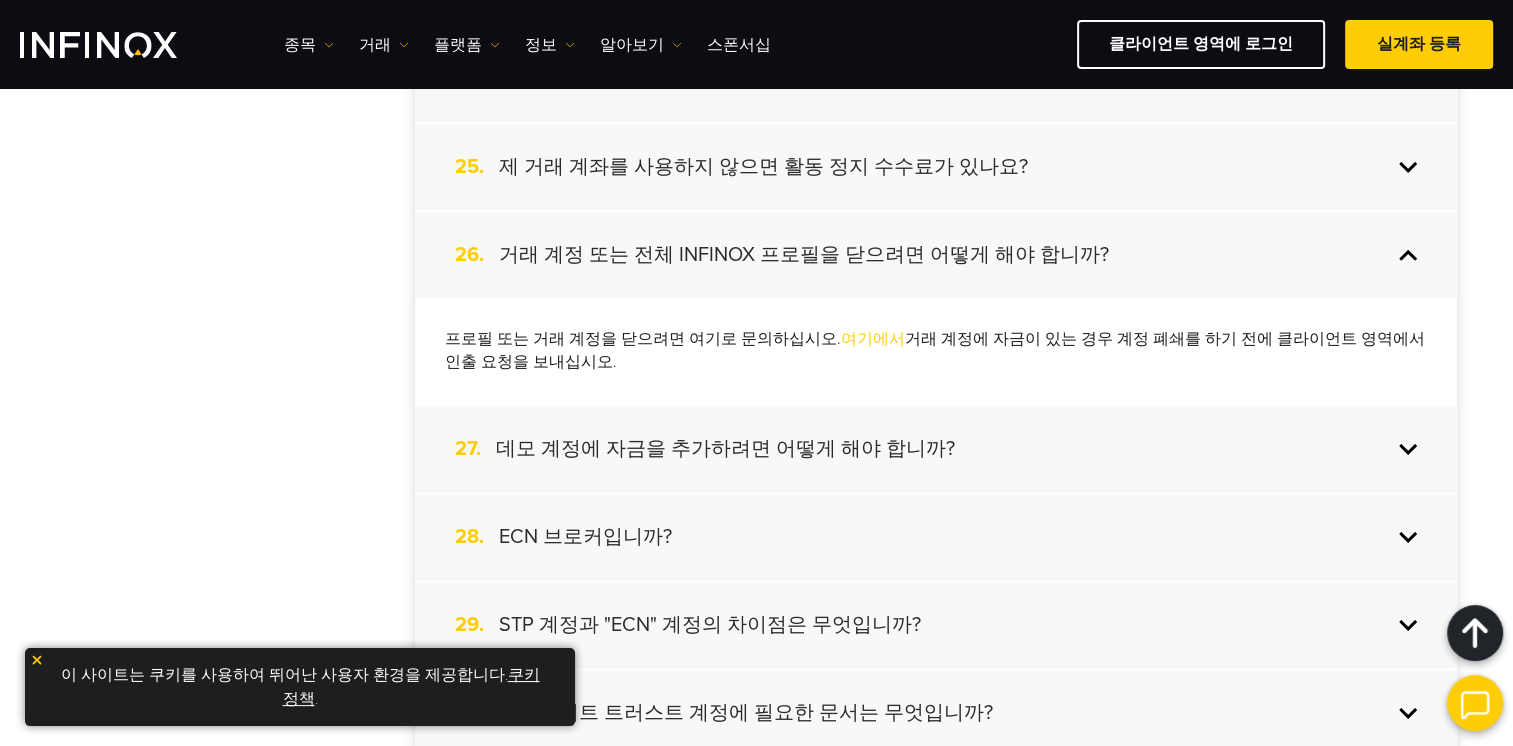 click on "27. 데모 계정에 자금을 추가하려면 어떻게 해야 합니까?" at bounding box center [936, 449] 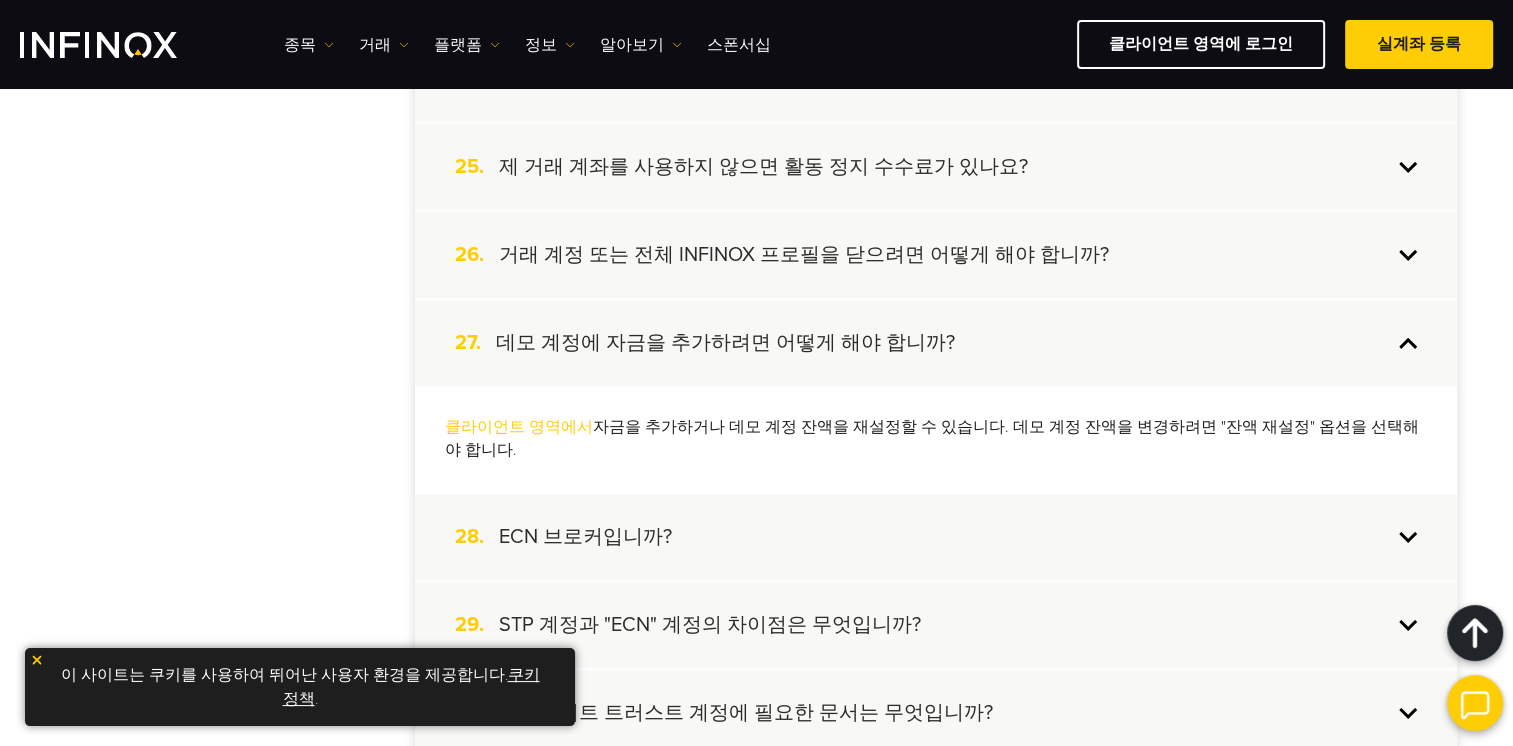 scroll, scrollTop: 2655, scrollLeft: 0, axis: vertical 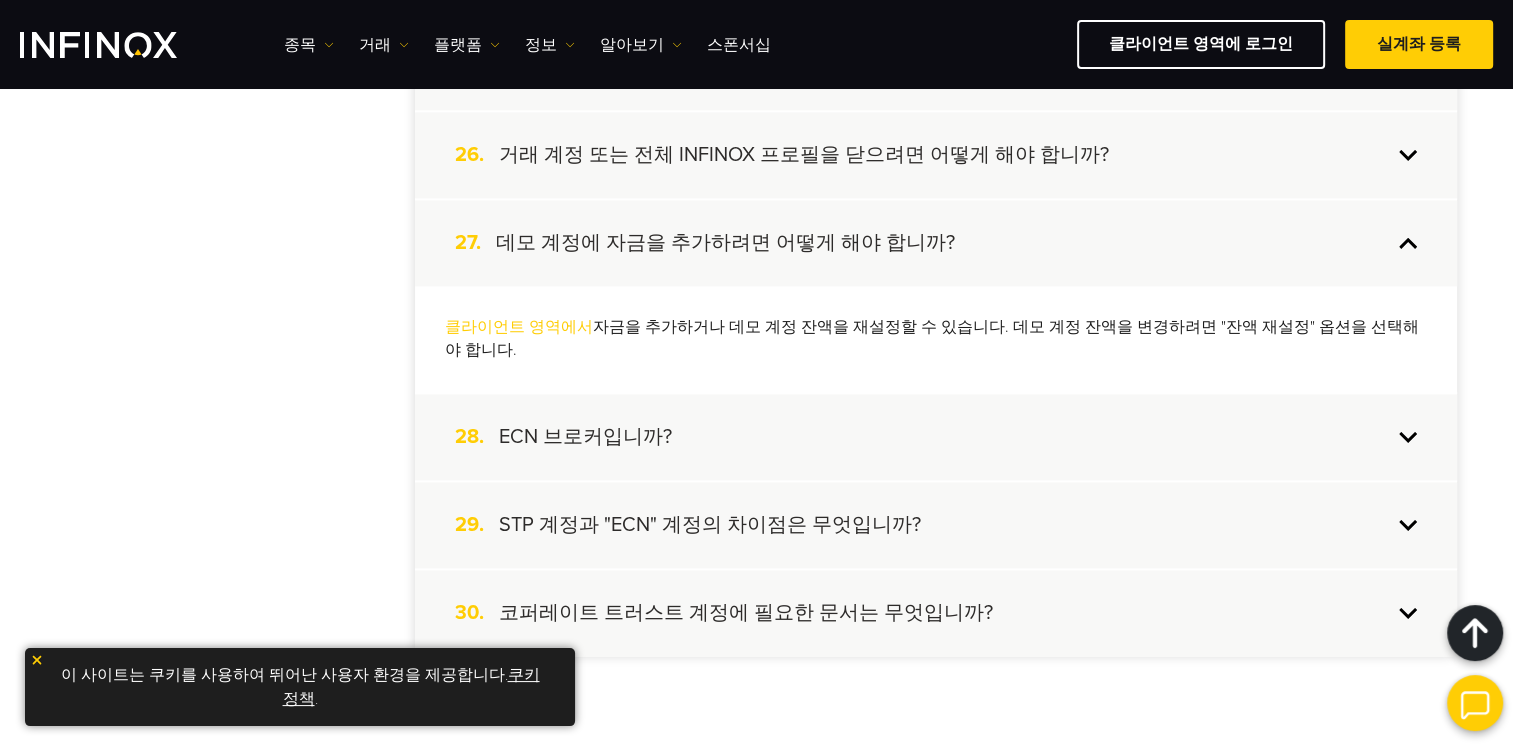 click on "28. ECN 브로커입니까?" at bounding box center [936, 437] 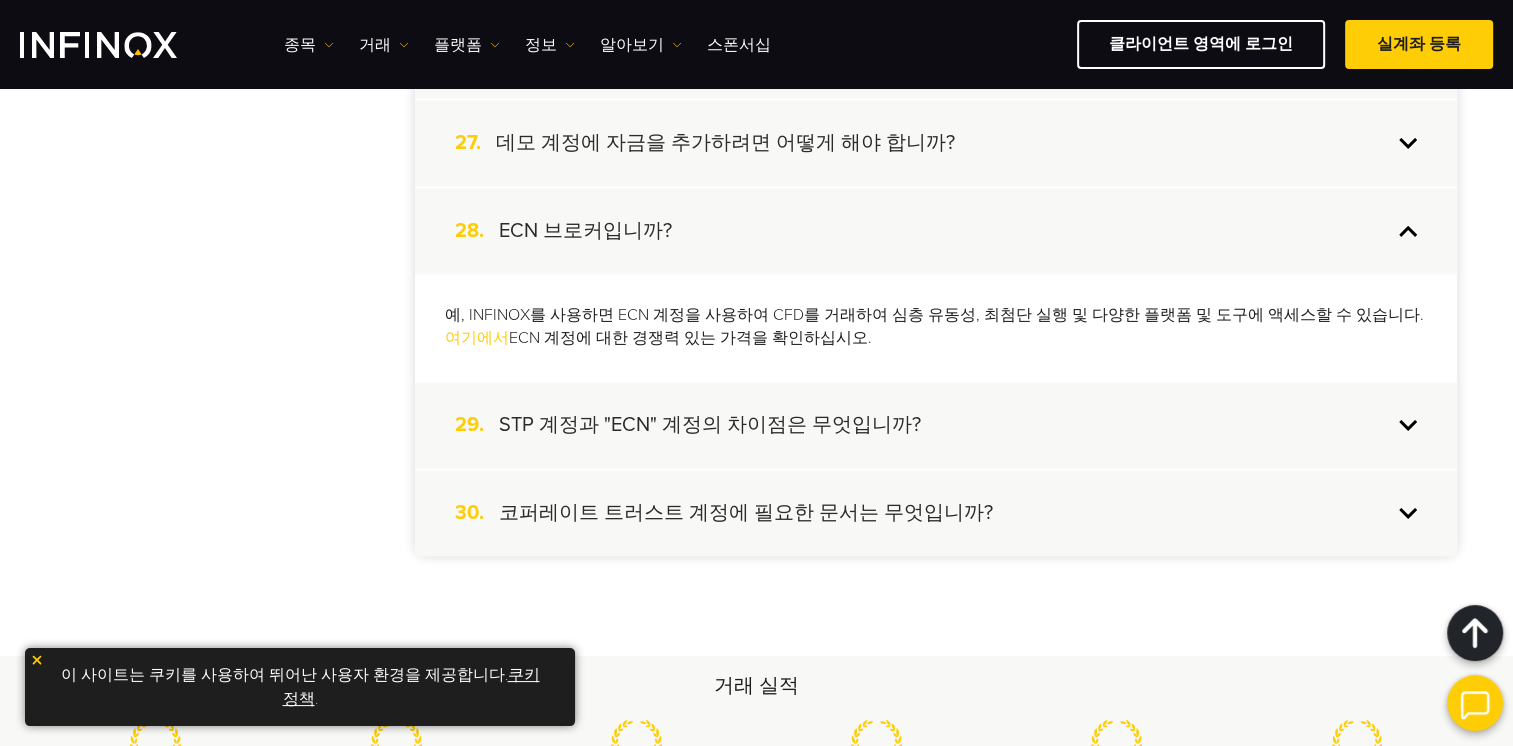 scroll, scrollTop: 2855, scrollLeft: 0, axis: vertical 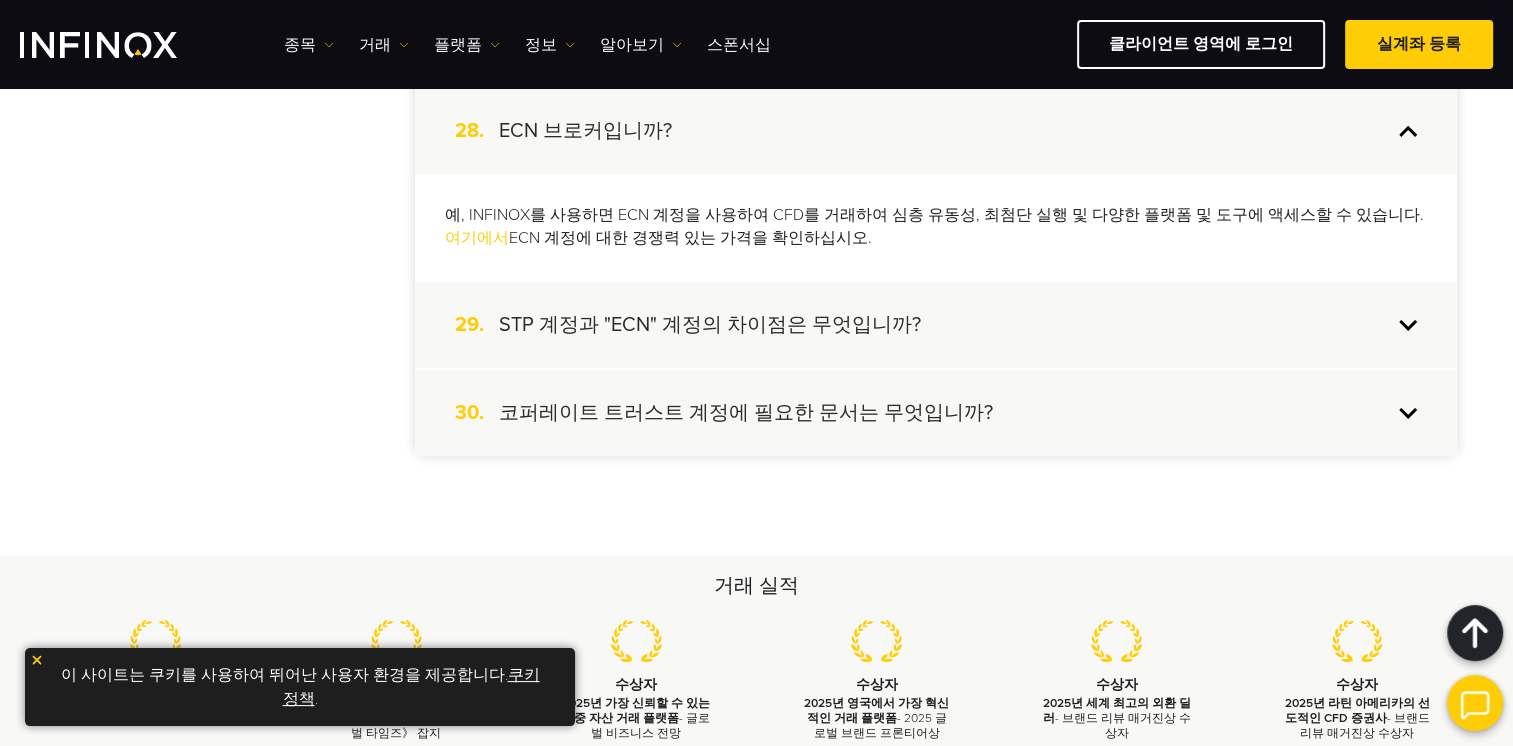 click on "29. STP 계정과 "ECN" 계정의 차이점은 무엇입니까?" at bounding box center (936, 325) 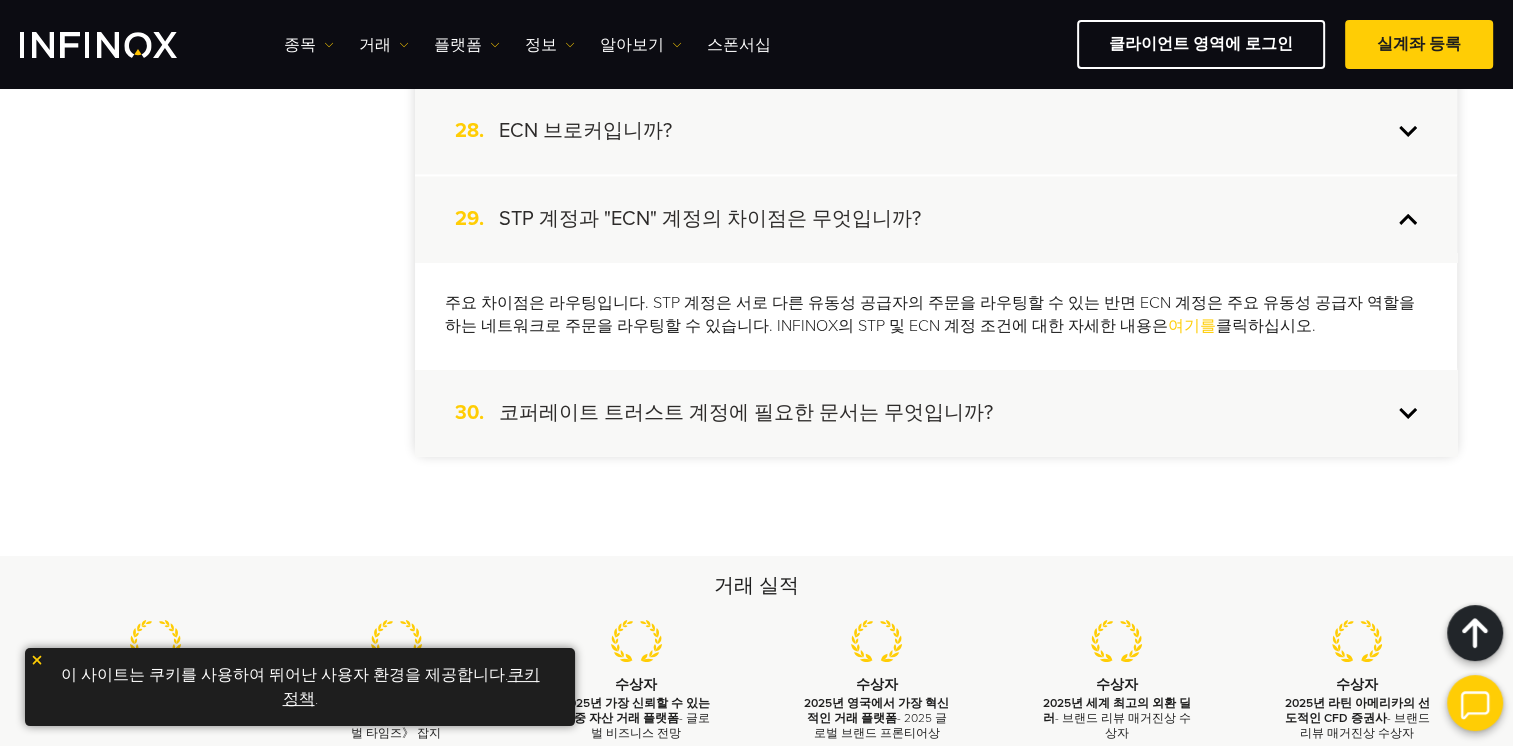 click on "30. 코퍼레이트 트러스트 계정에 필요한 문서는 무엇입니까?" at bounding box center (936, 413) 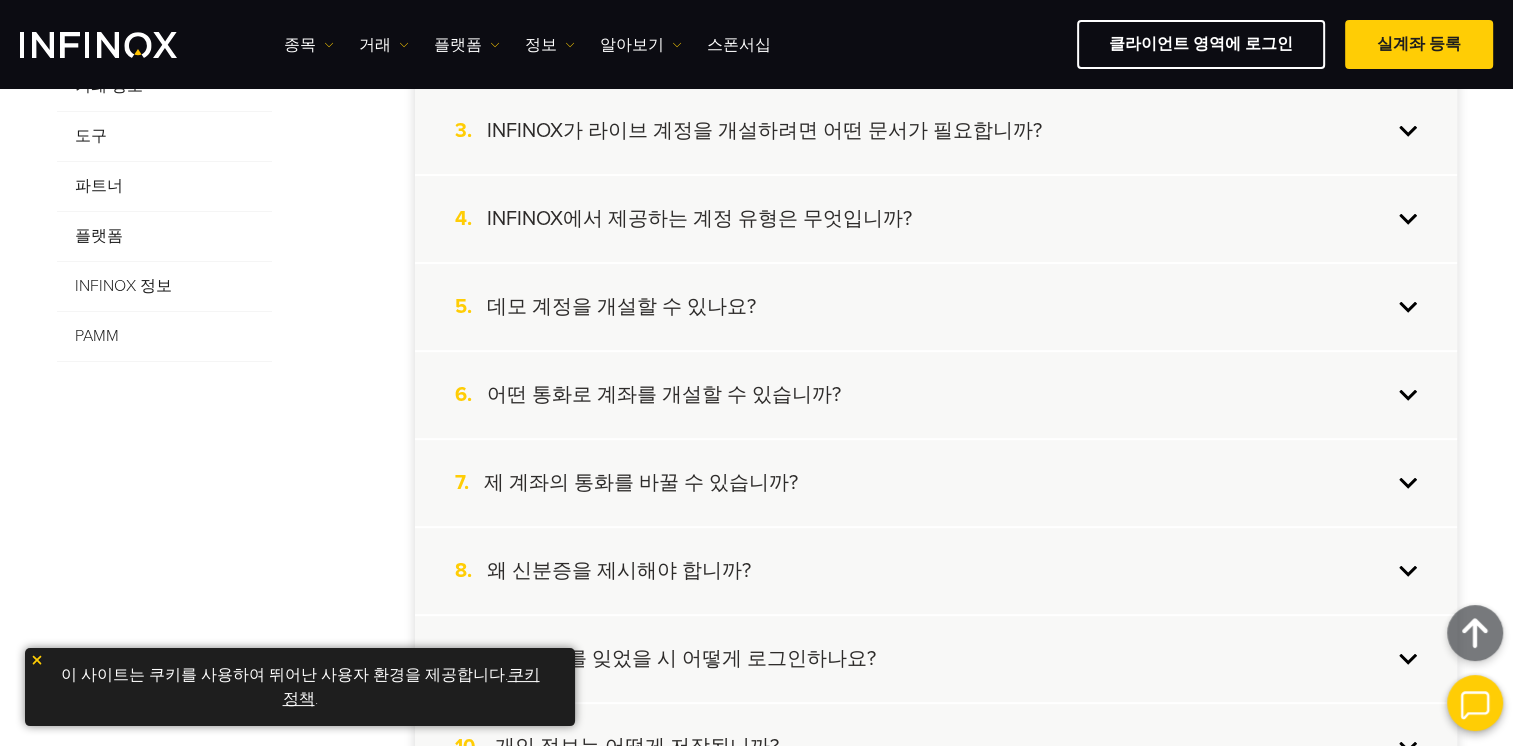 scroll, scrollTop: 555, scrollLeft: 0, axis: vertical 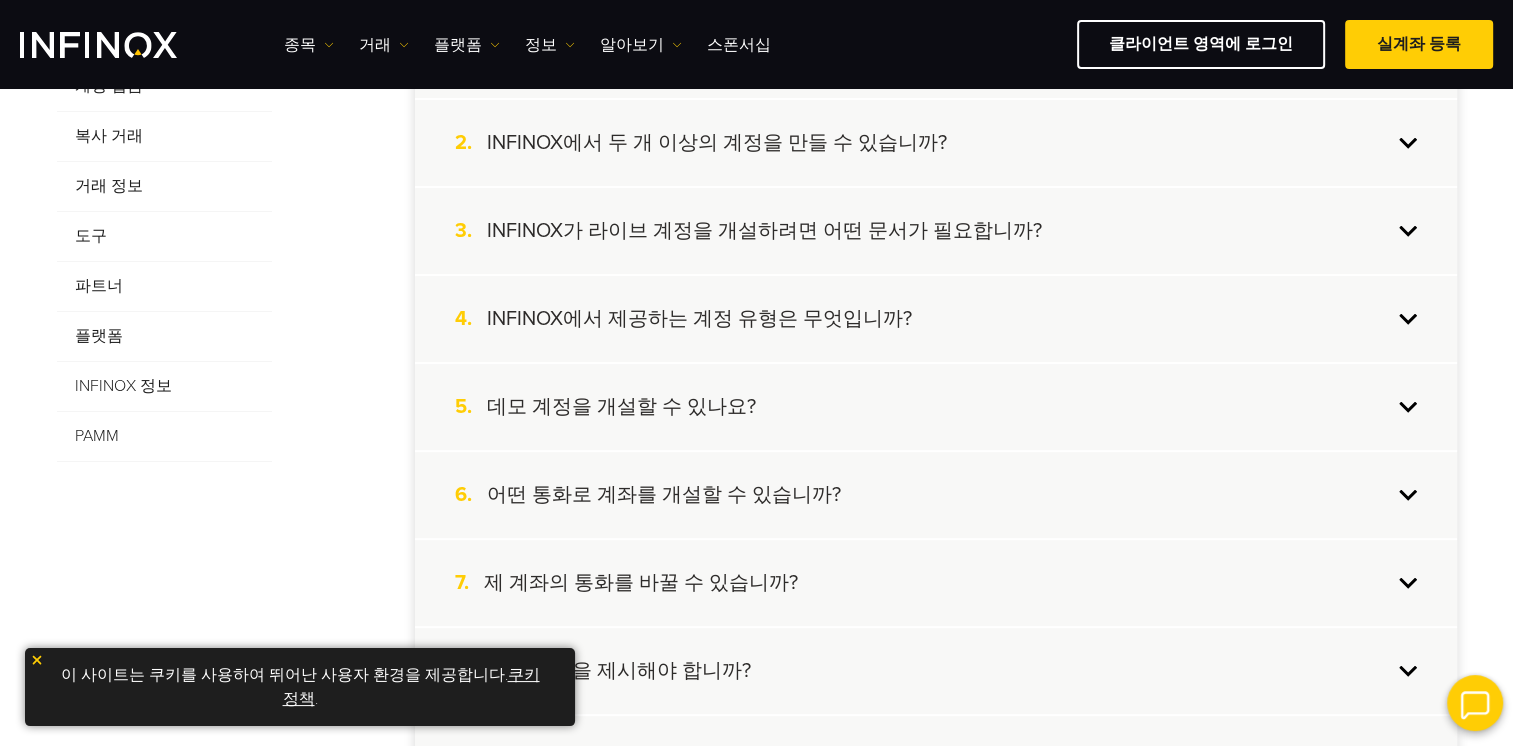 click on "5. 데모 계정을 개설할 수 있나요?" at bounding box center [936, 407] 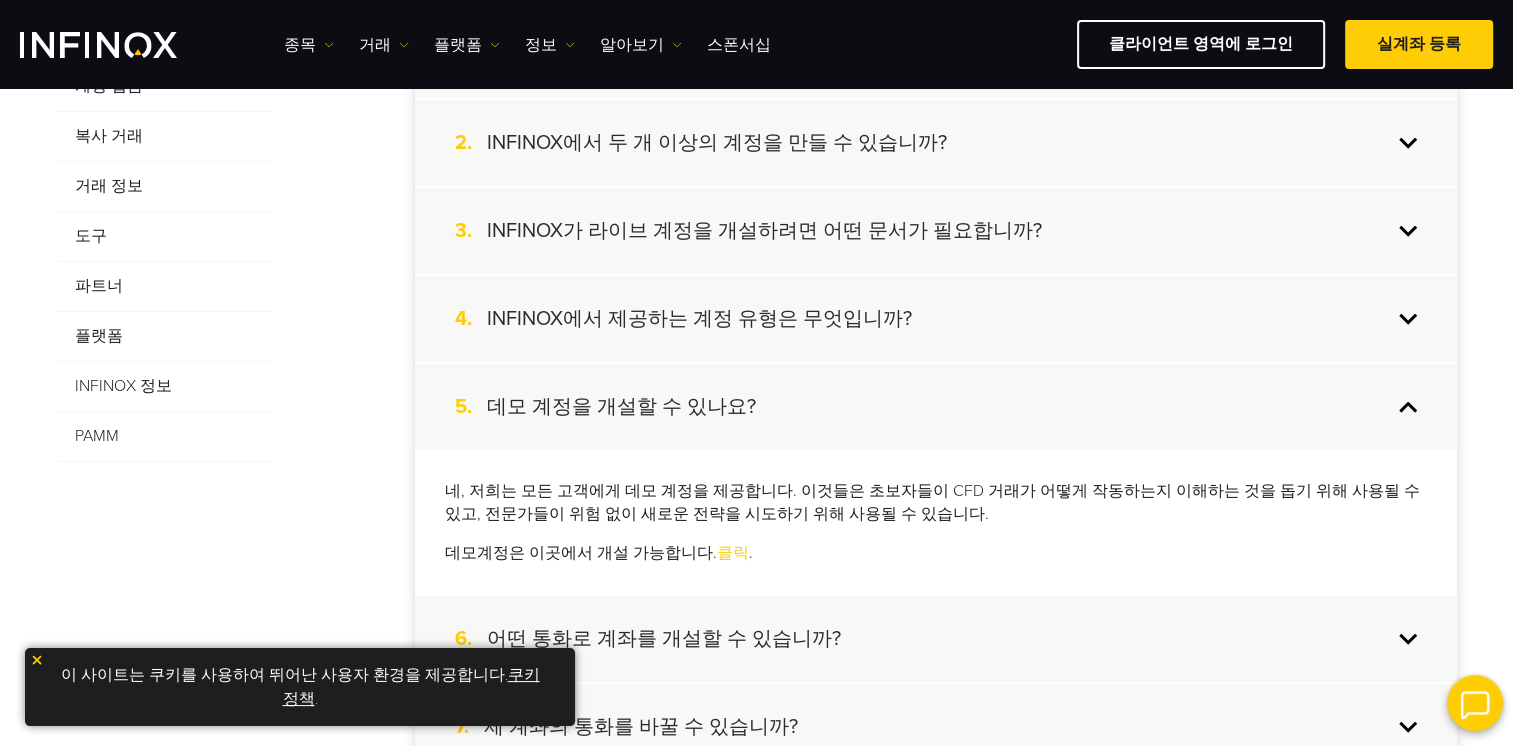 click on "클릭" at bounding box center [733, 553] 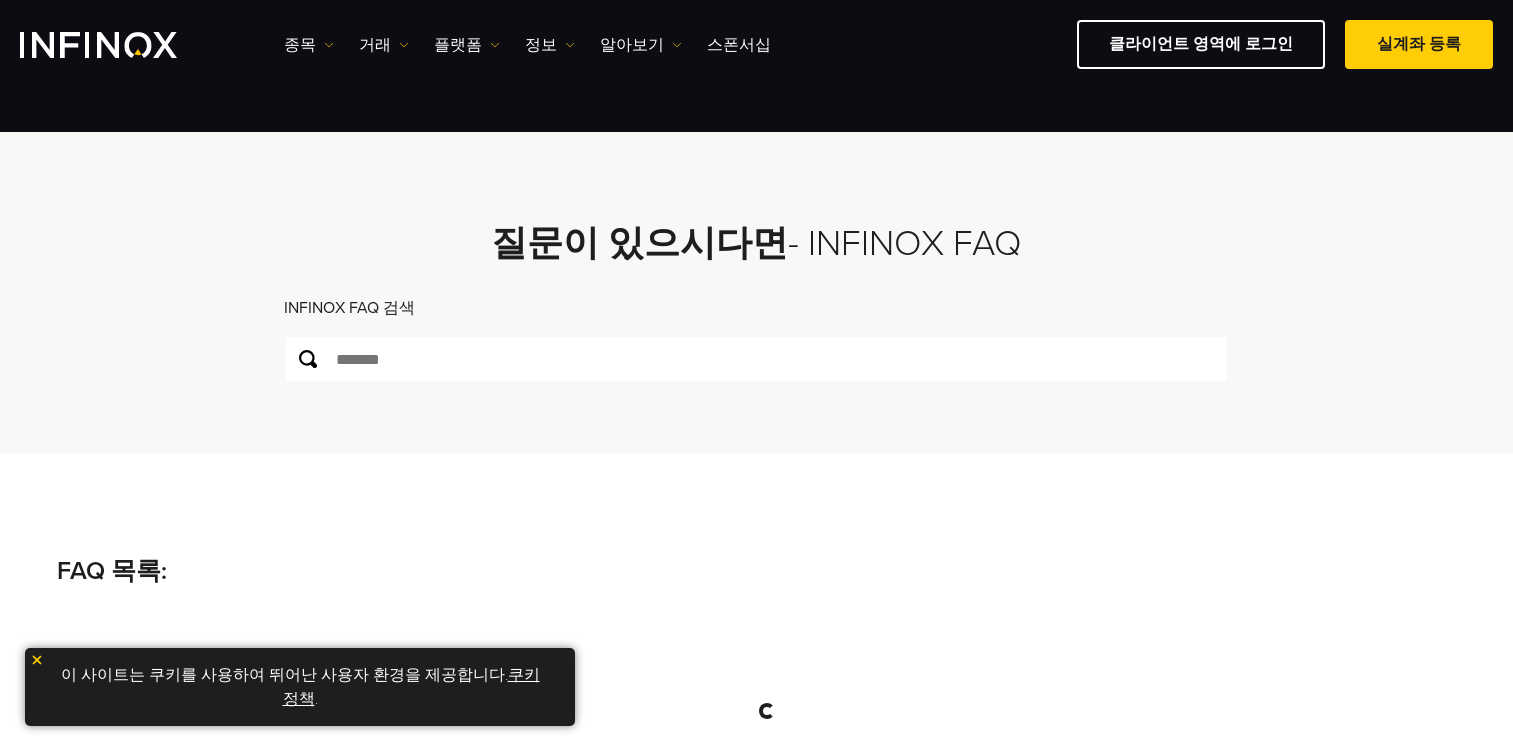 scroll, scrollTop: 555, scrollLeft: 0, axis: vertical 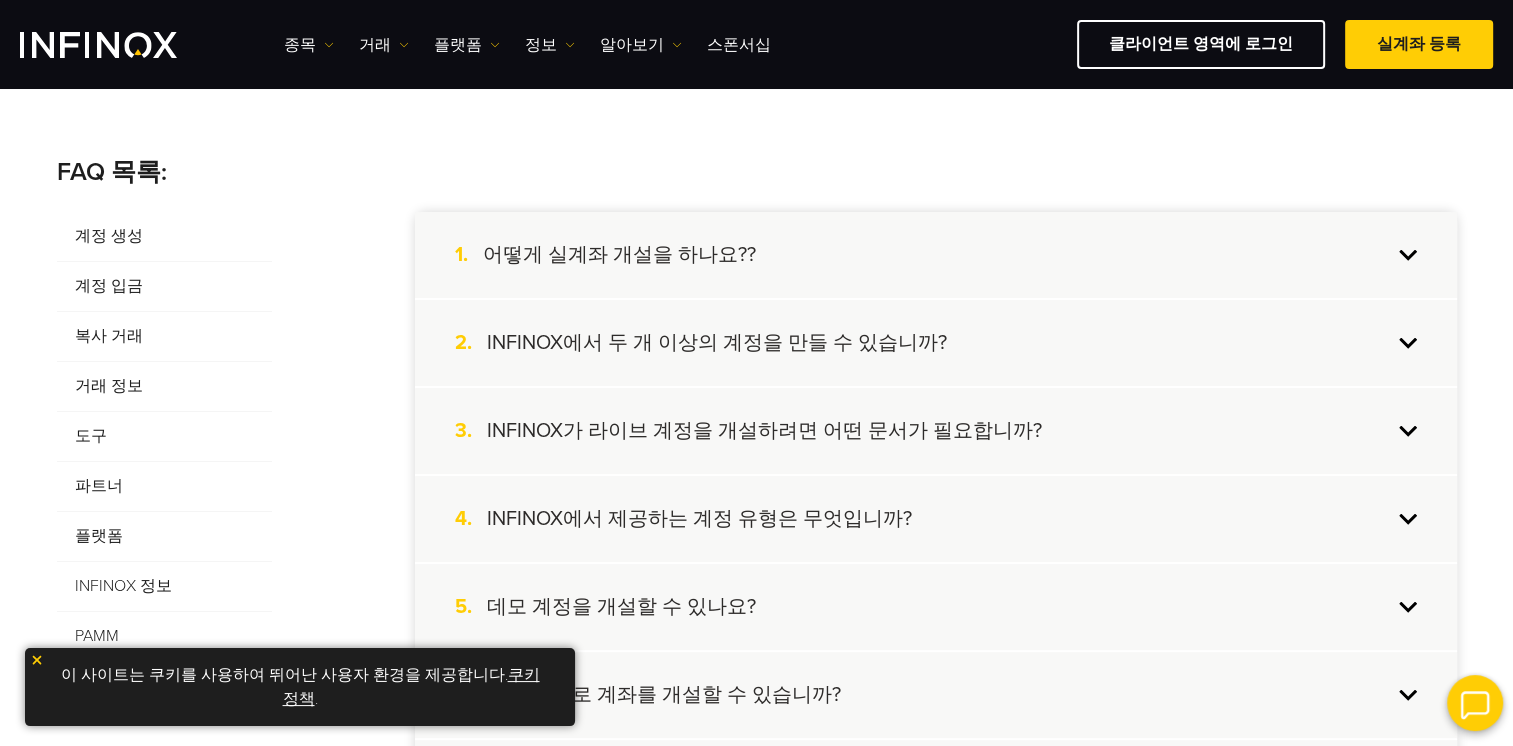 click on "어떻게 실계좌 개설을 하나요??" at bounding box center [619, 255] 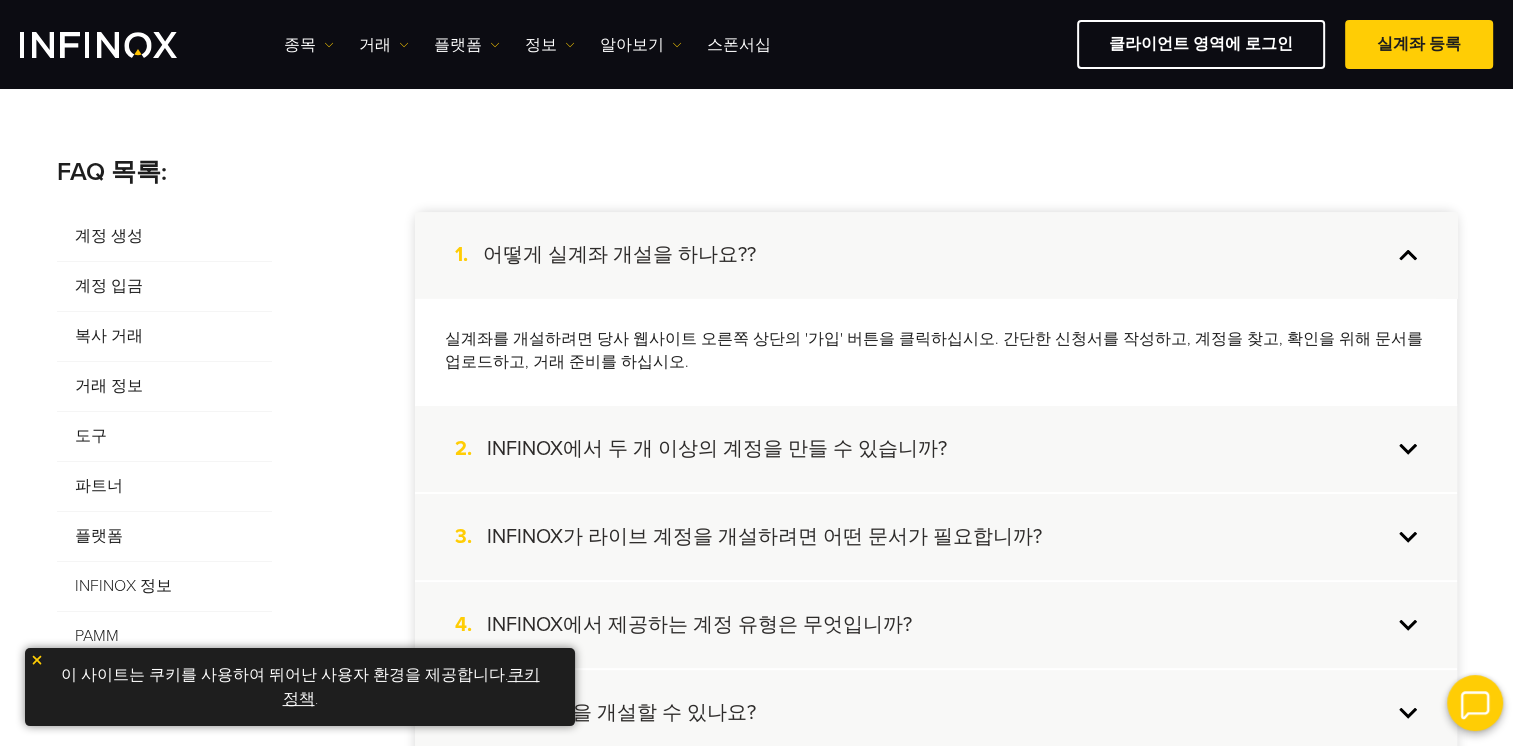 scroll, scrollTop: 455, scrollLeft: 0, axis: vertical 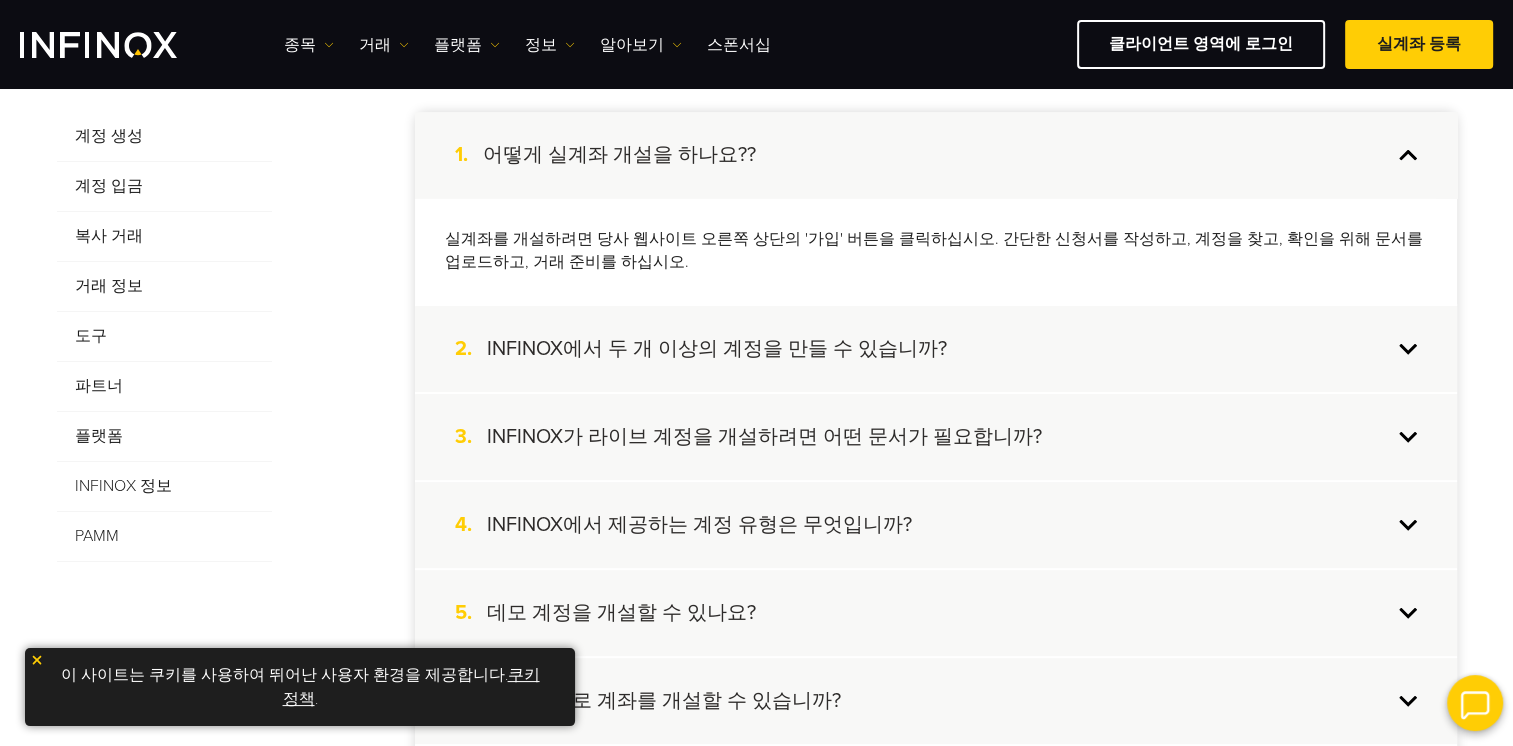 click on "INFINOX에서 두 개 이상의 계정을 만들 수 있습니까?" at bounding box center (717, 349) 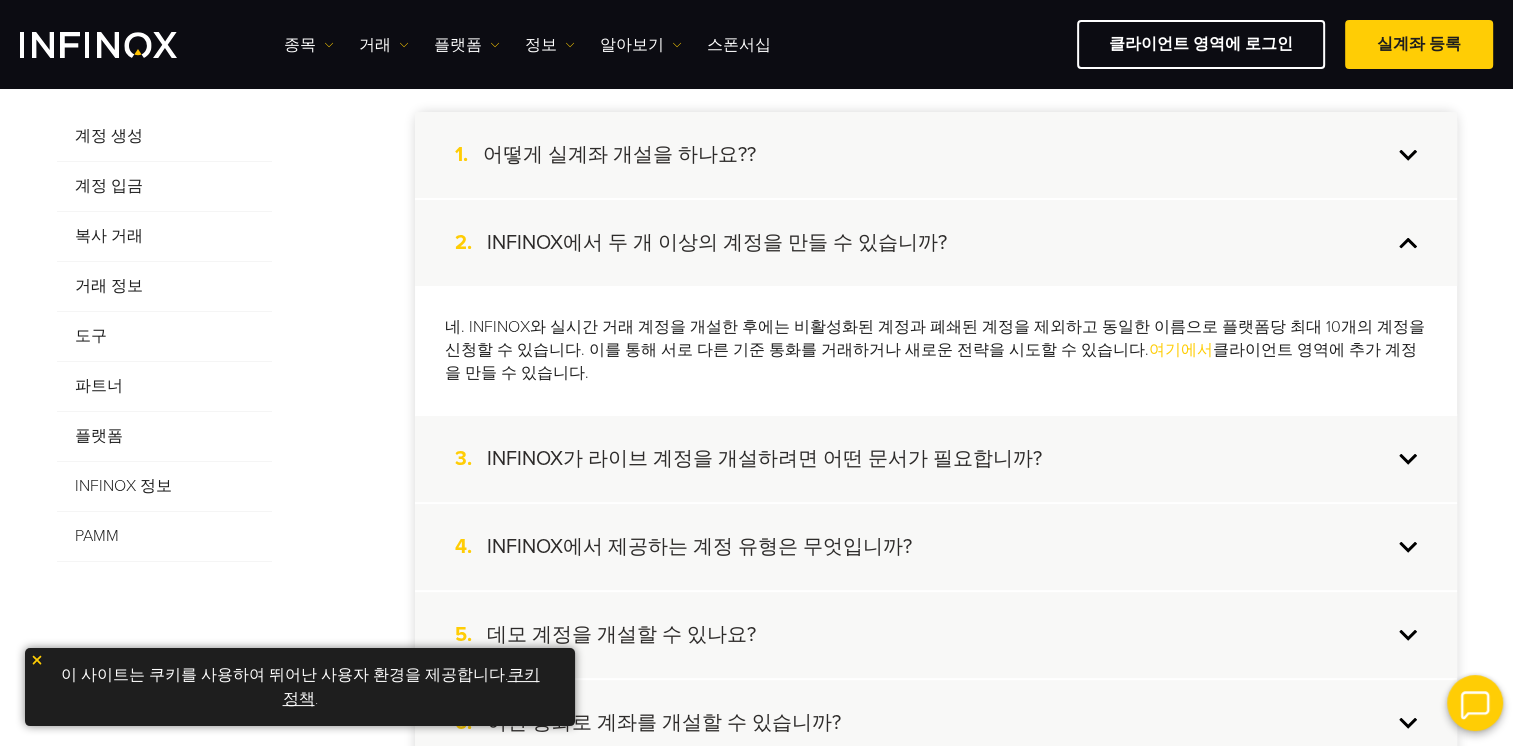 click on "INFINOX가 라이브 계정을 개설하려면 어떤 문서가 필요합니까?" at bounding box center (764, 459) 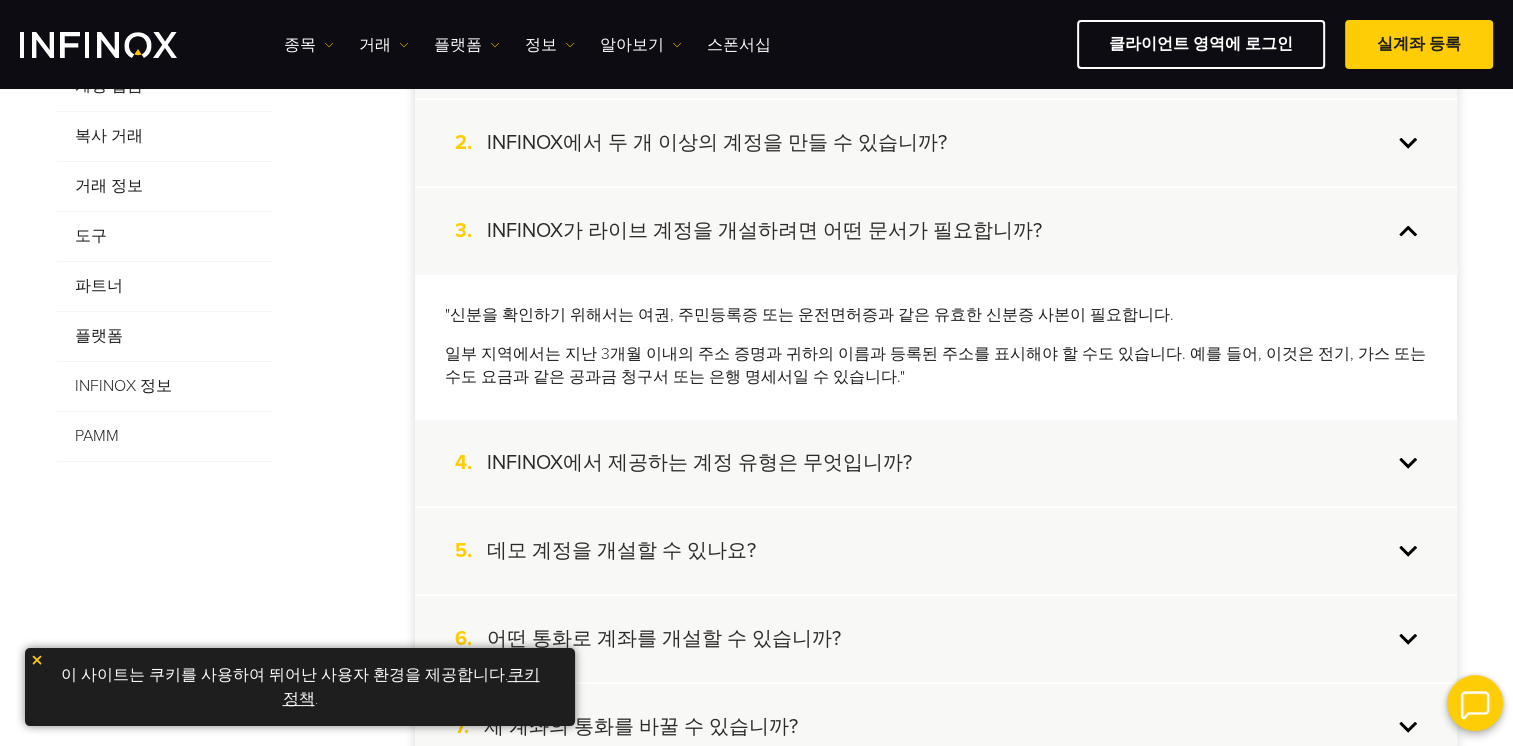 scroll, scrollTop: 655, scrollLeft: 0, axis: vertical 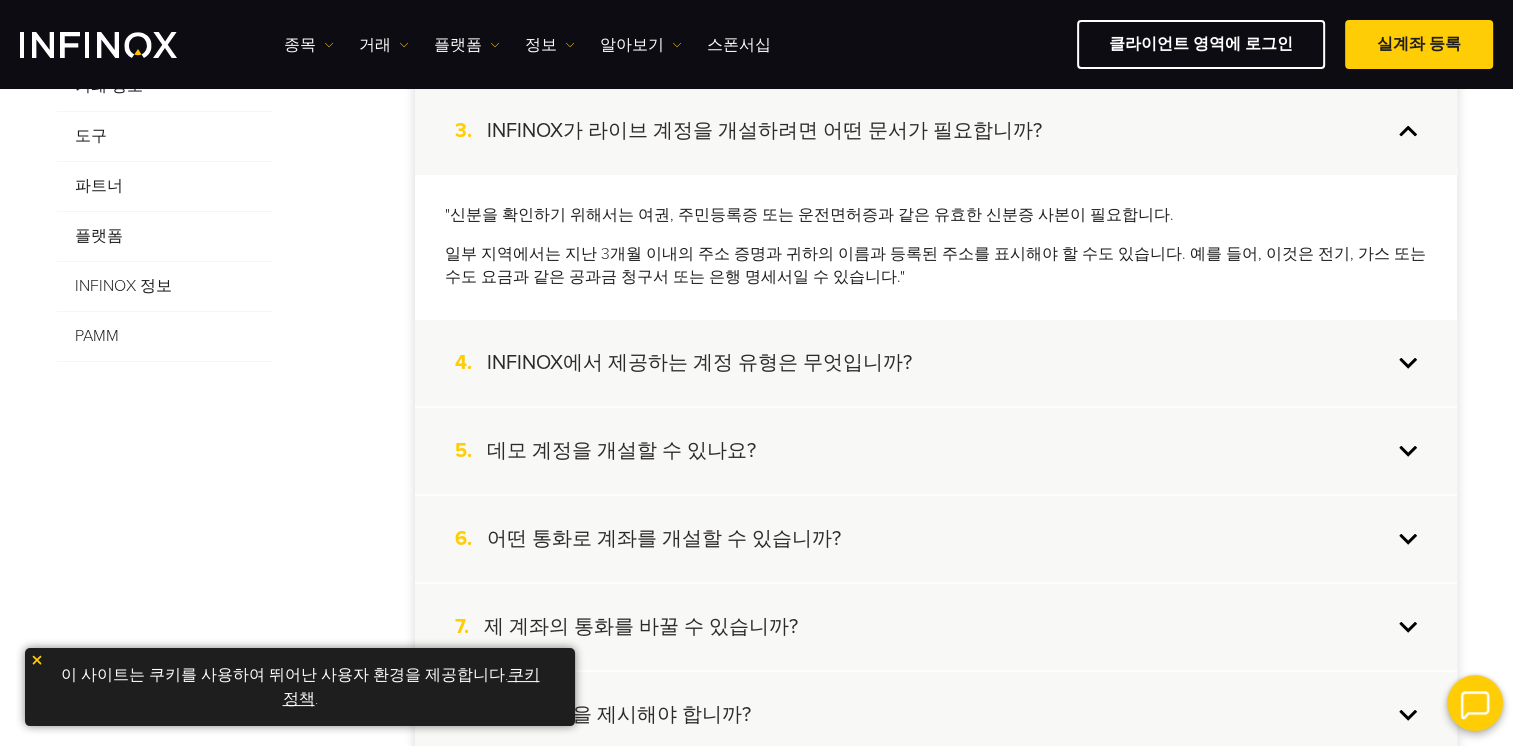 click on "INFINOX에서 제공하는 계정 유형은 무엇입니까?" at bounding box center [699, 363] 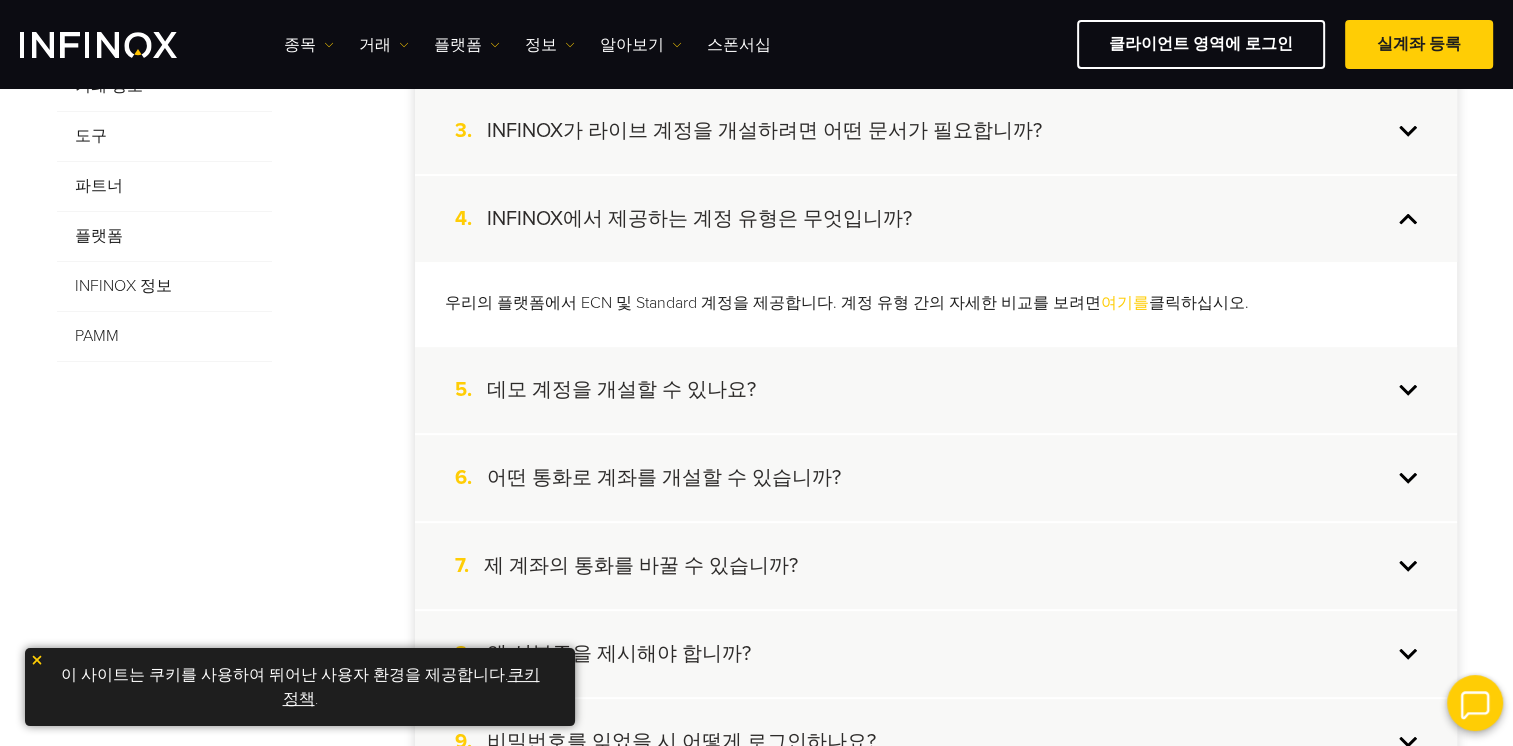 click on "5. 데모 계정을 개설할 수 있나요?" at bounding box center (936, 390) 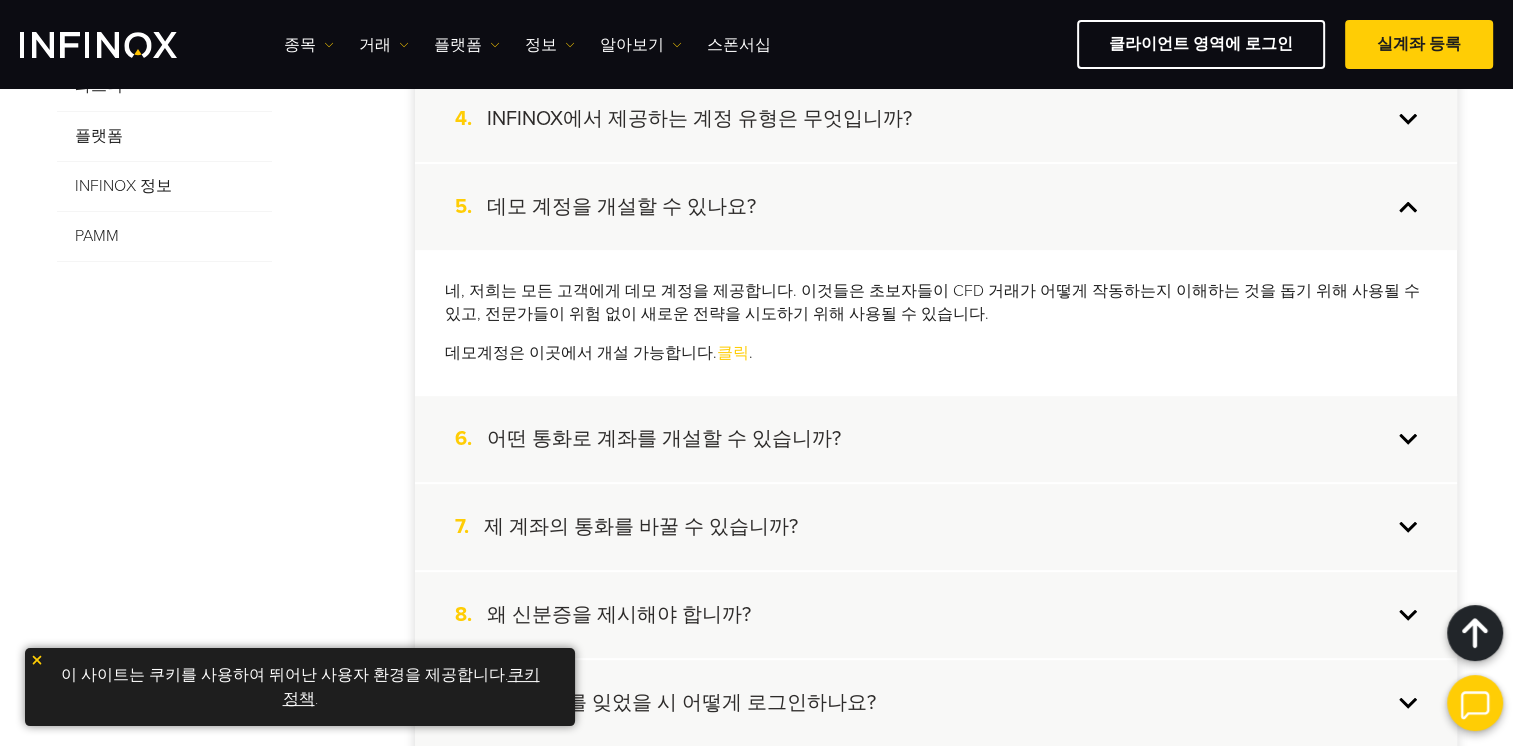 scroll, scrollTop: 855, scrollLeft: 0, axis: vertical 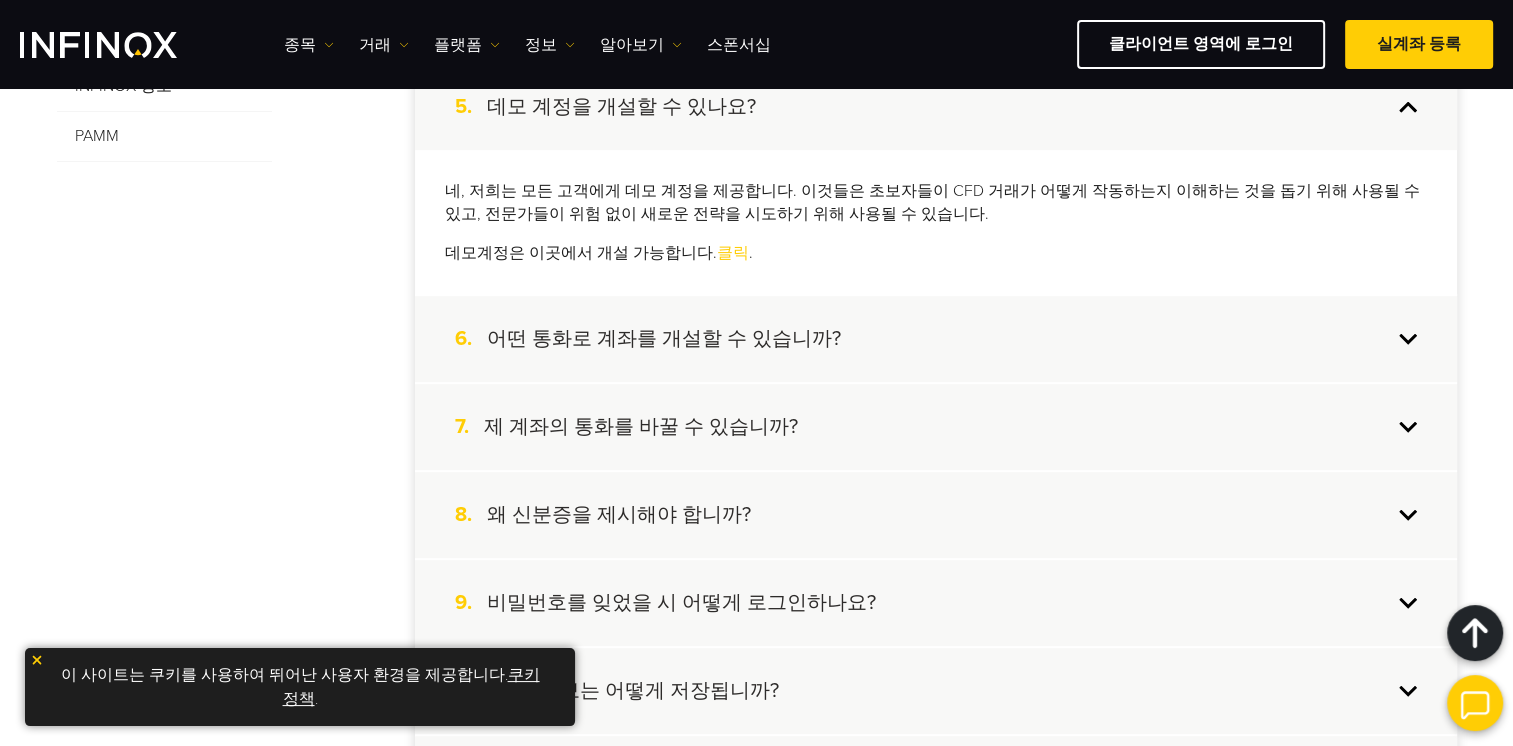click on "6. 어떤 통화로 계좌를 개설할 수 있습니까?" at bounding box center [936, 339] 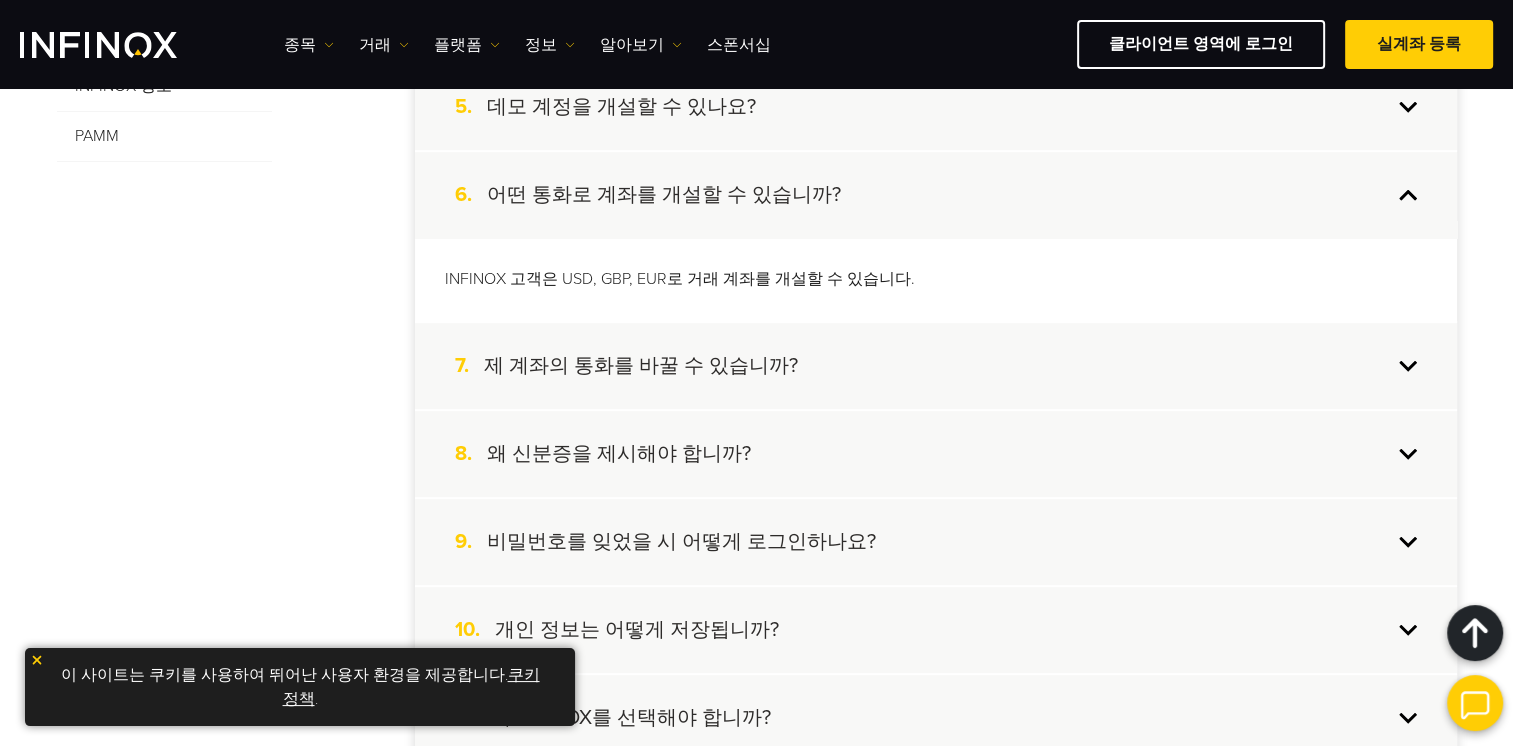 scroll, scrollTop: 0, scrollLeft: 0, axis: both 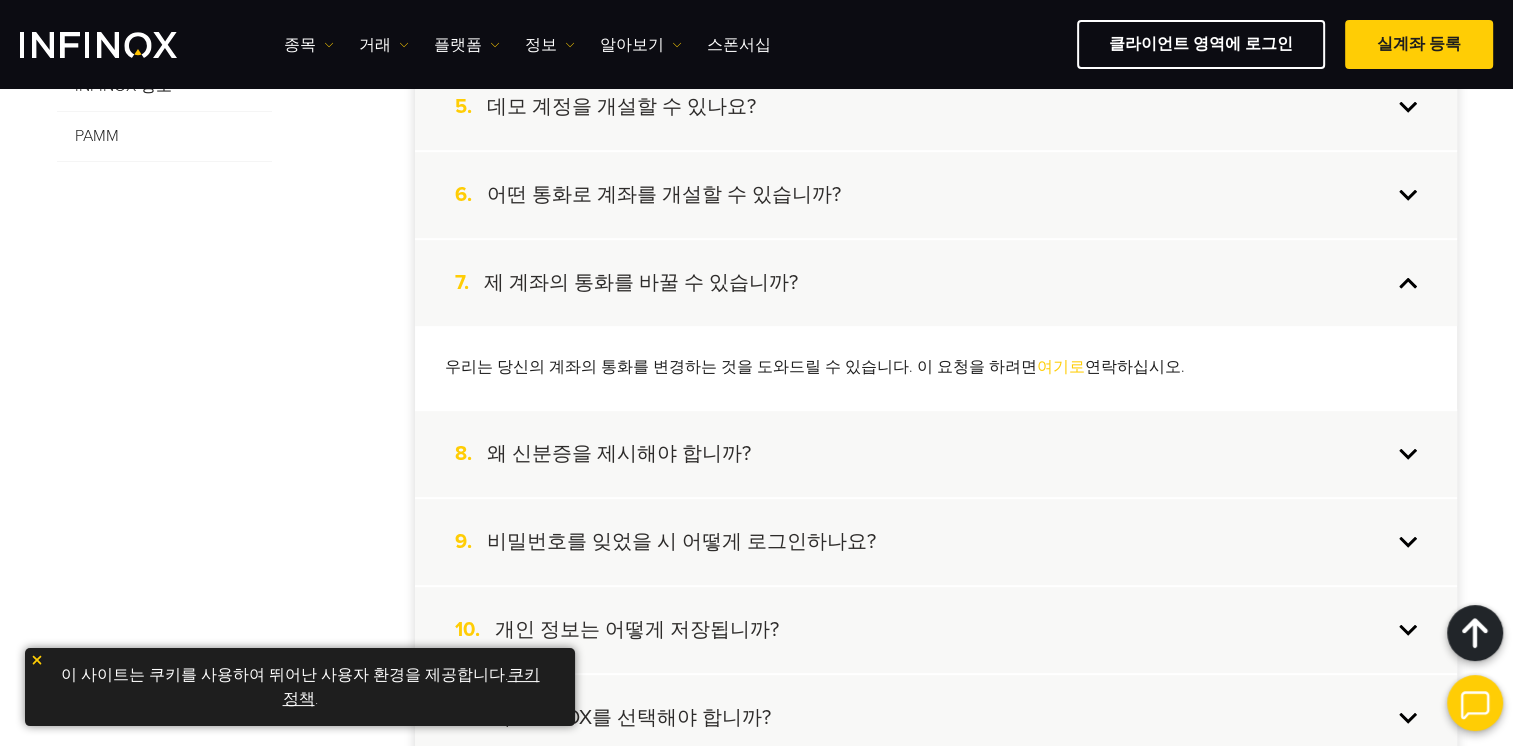 click on "여기로" at bounding box center [1061, 367] 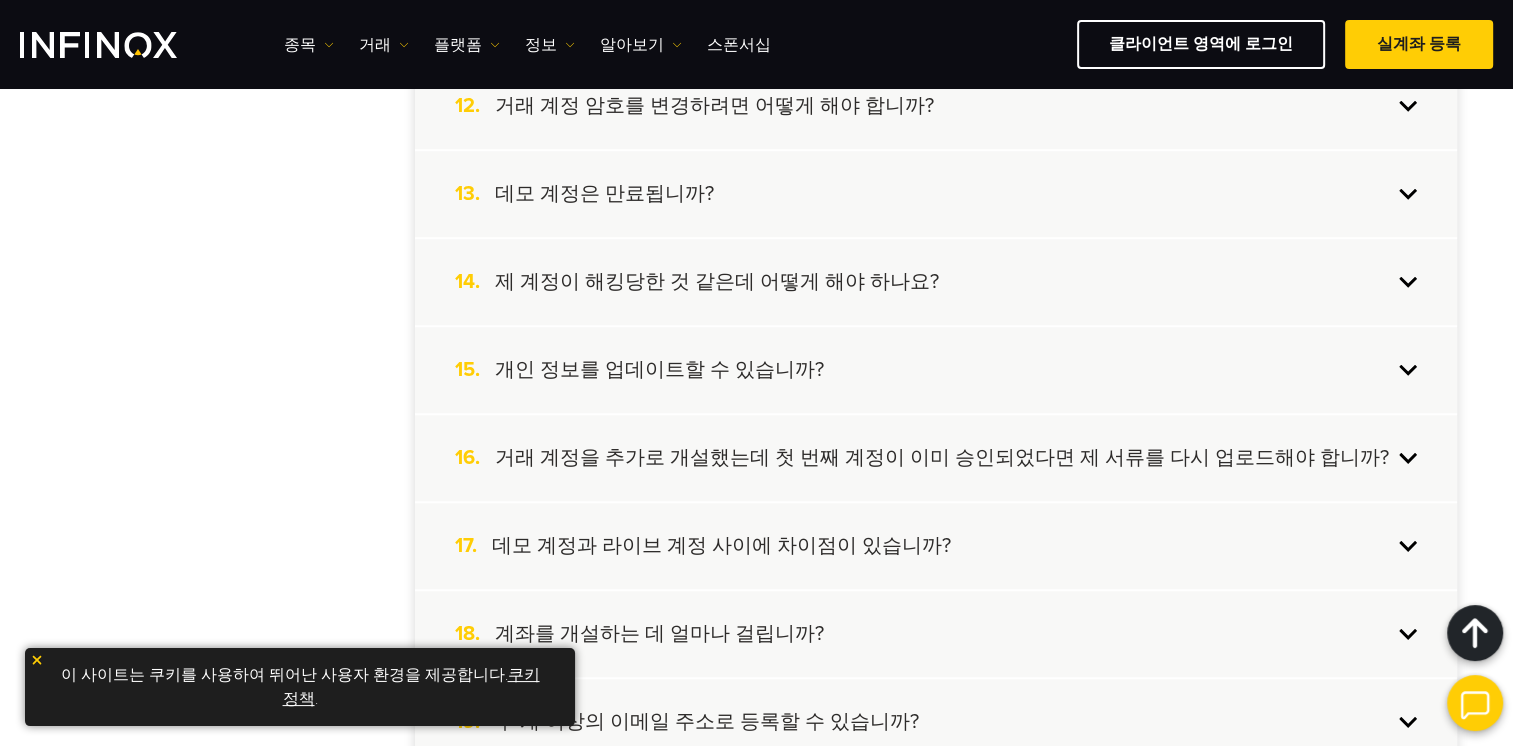 scroll, scrollTop: 1355, scrollLeft: 0, axis: vertical 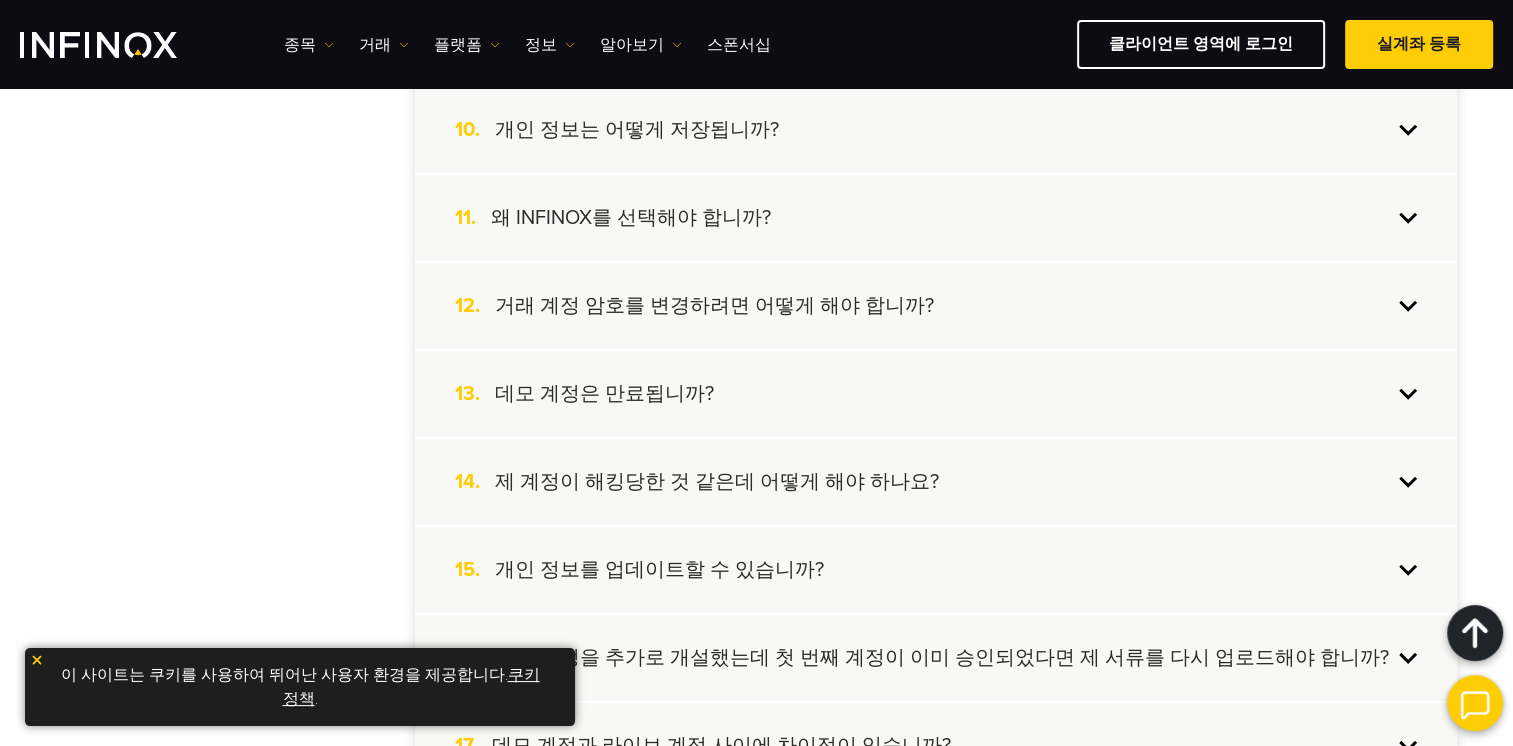 click on "13. 데모 계정은 만료됩니까?" at bounding box center [936, 394] 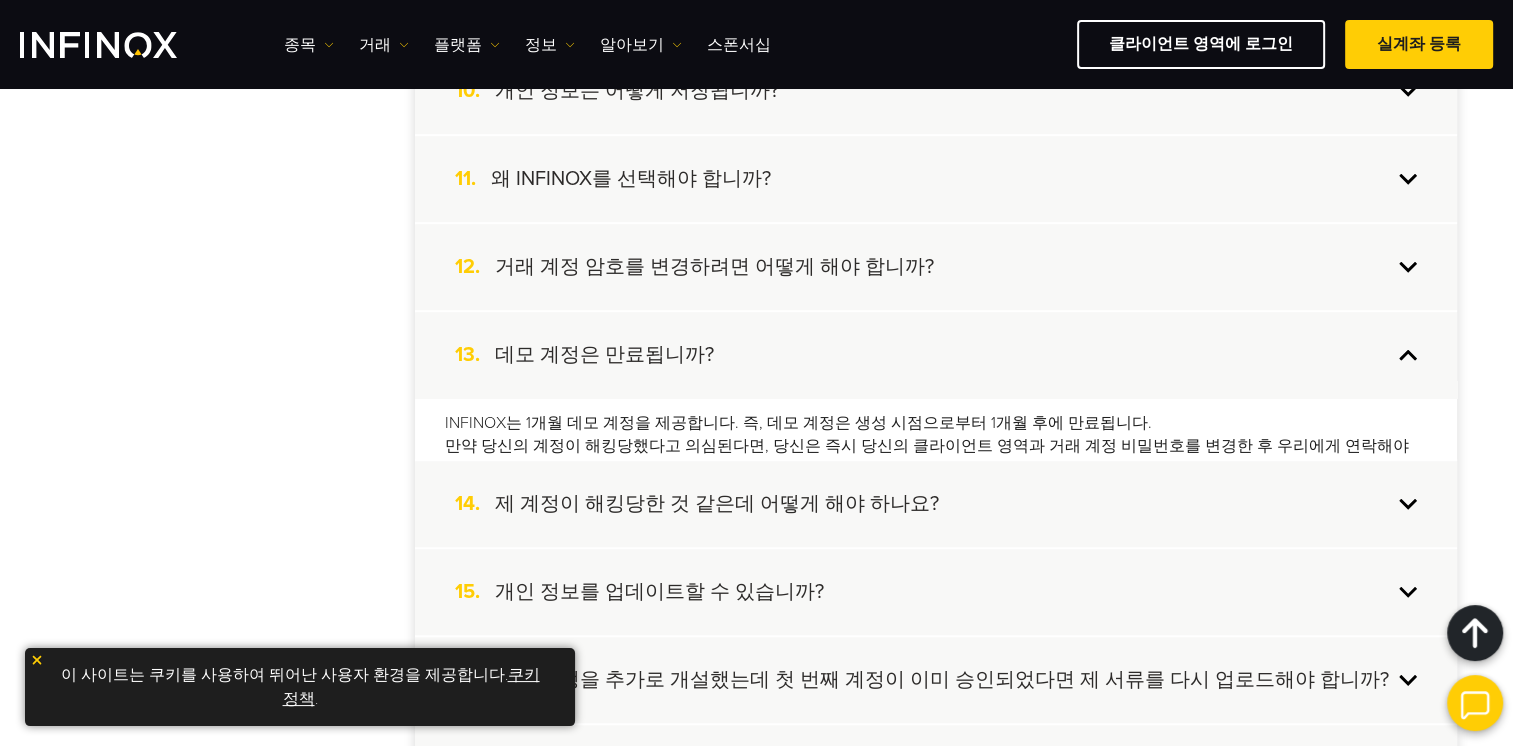 scroll, scrollTop: 1272, scrollLeft: 0, axis: vertical 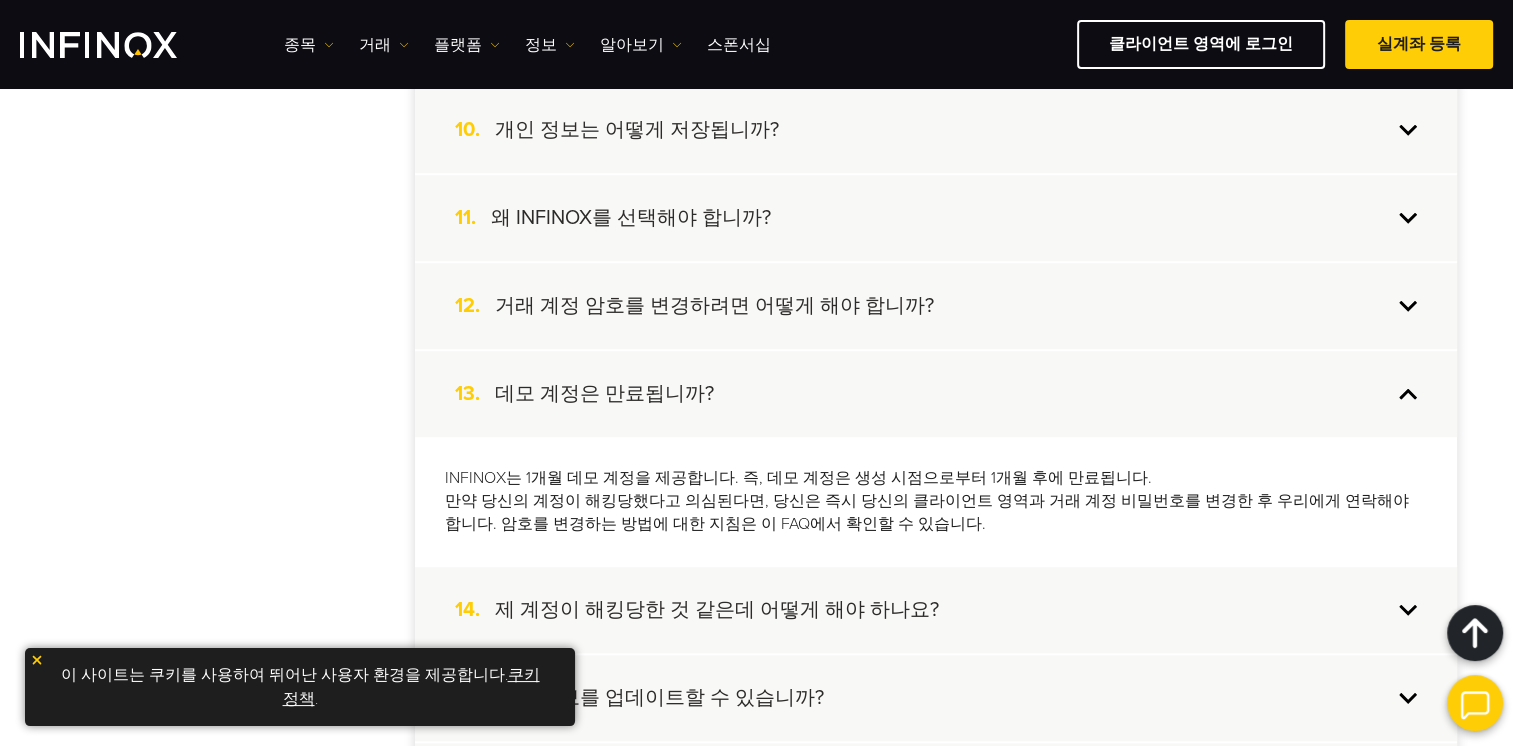 click on "INFINOX는 1개월 데모 계정을 제공합니다. 즉, 데모 계정은 생성 시점으로부터 1개월 후에 만료됩니다.
만약 당신의 계정이 해킹당했다고 의심된다면, 당신은 즉시 당신의 클라이언트 영역과 거래 계정 비밀번호를 변경한 후 우리에게 연락해야 합니다. 암호를 변경하는 방법에 대한 지침은 이 FAQ에서 확인할 수 있습니다." at bounding box center [936, 501] 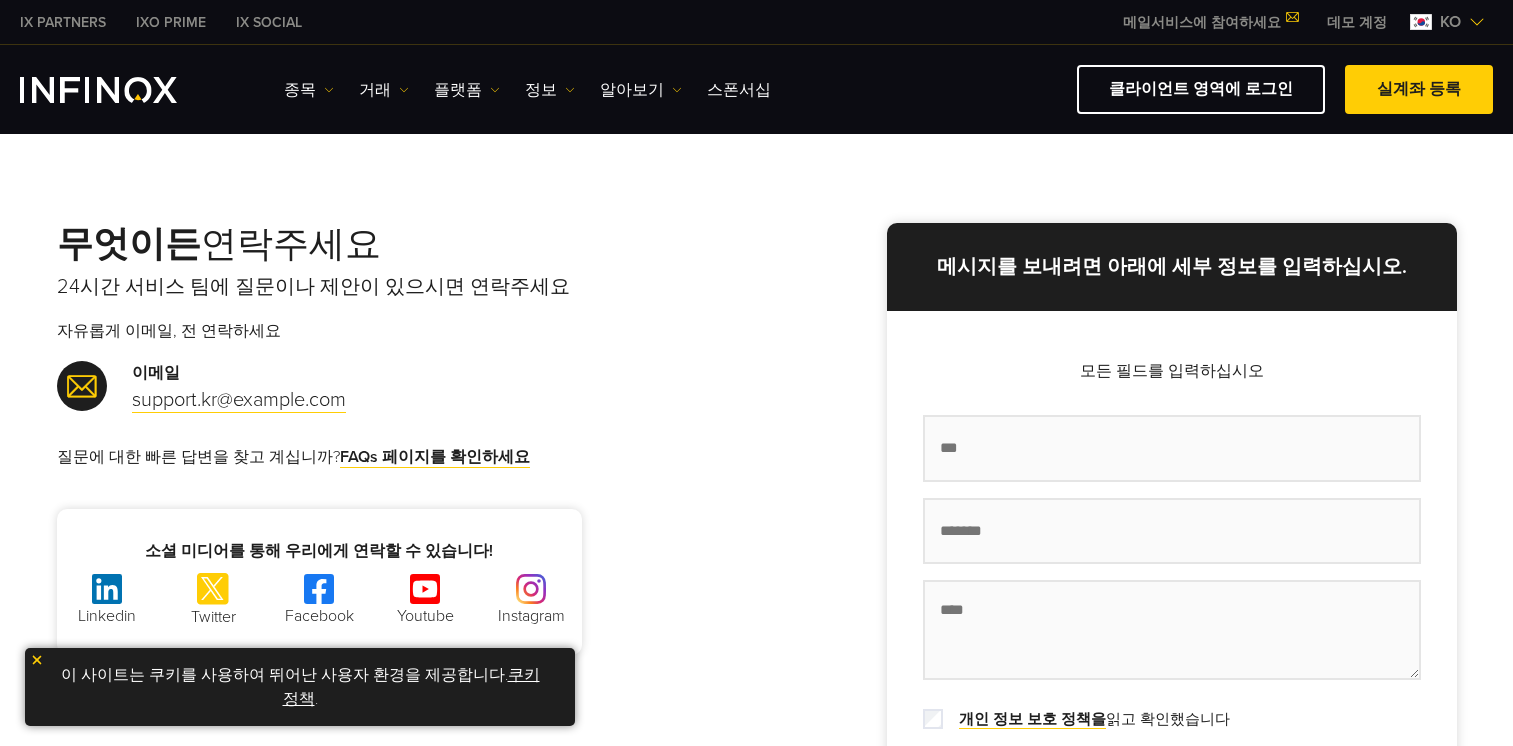 scroll, scrollTop: 0, scrollLeft: 0, axis: both 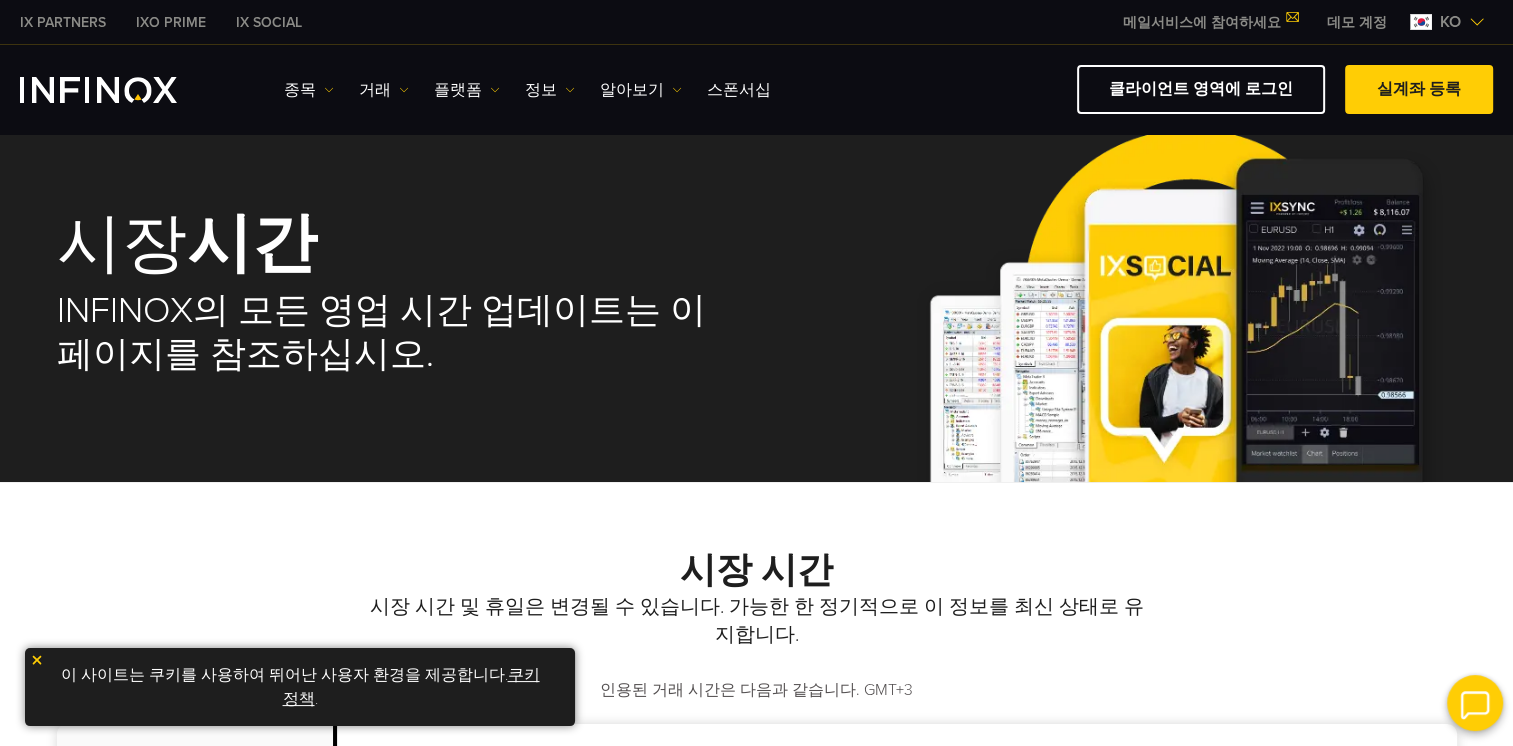 click on "데모 계정" at bounding box center (1357, 22) 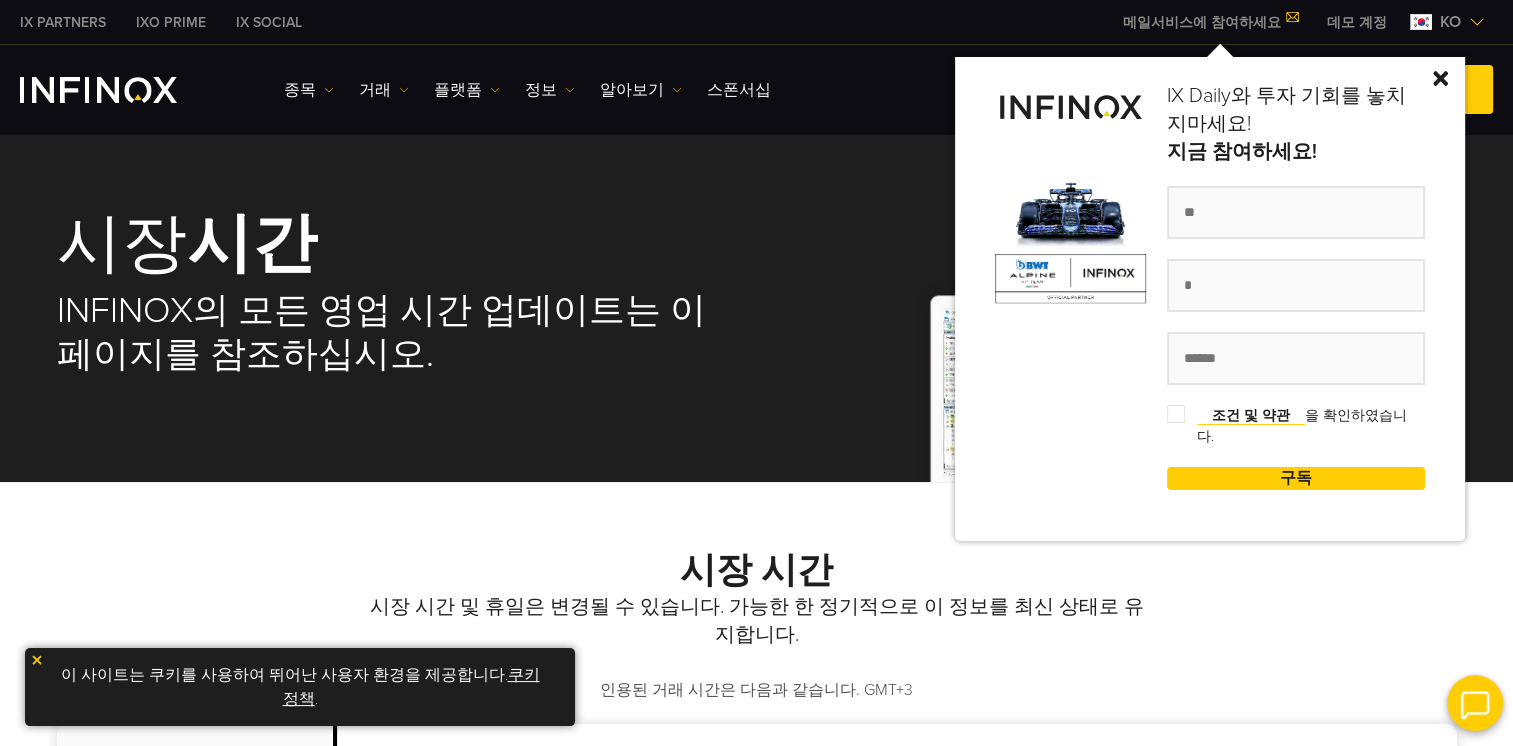 click on "시장 시간
INFINOX의 모든 영업 시간 업데이트는 이 페이지를 참조하십시오." at bounding box center [757, 293] 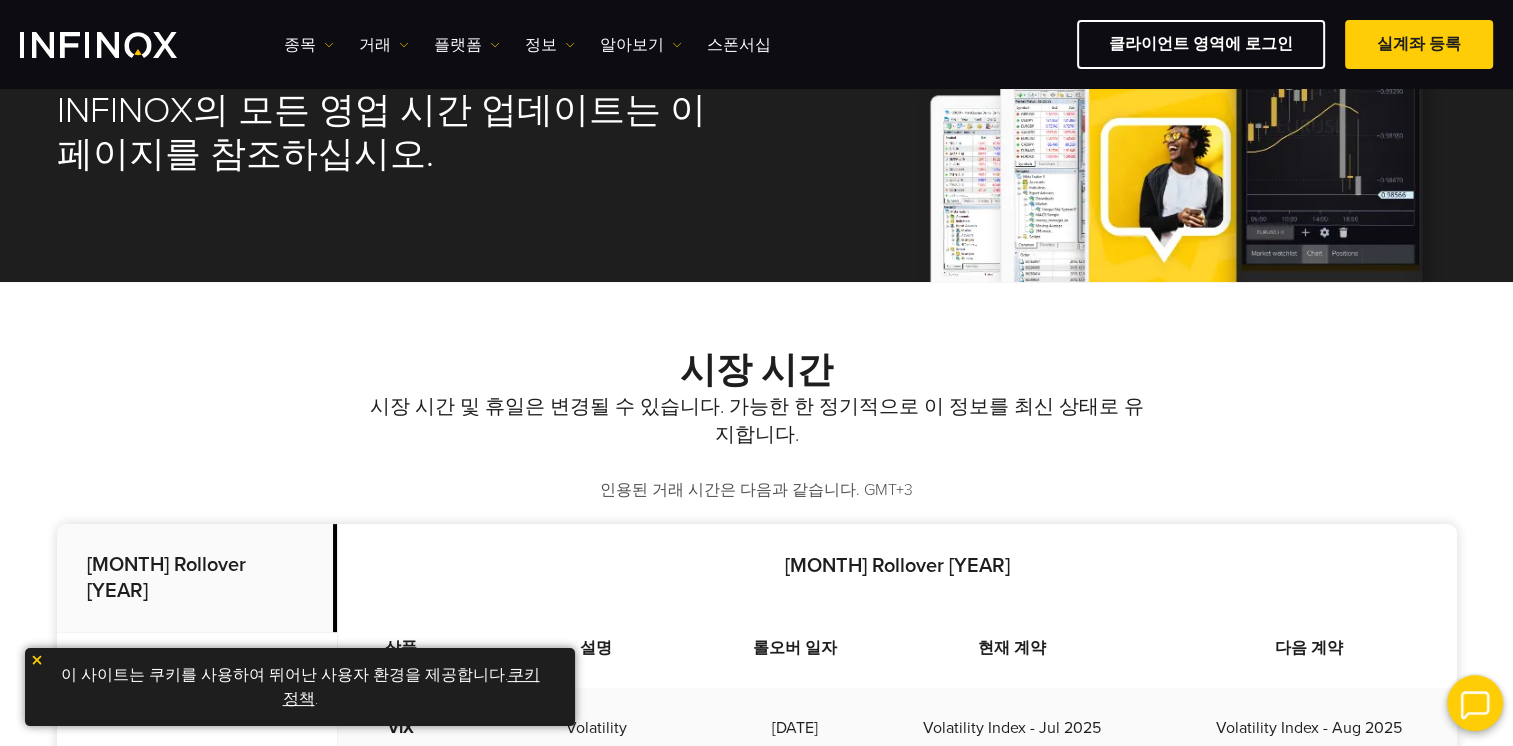 scroll, scrollTop: 0, scrollLeft: 0, axis: both 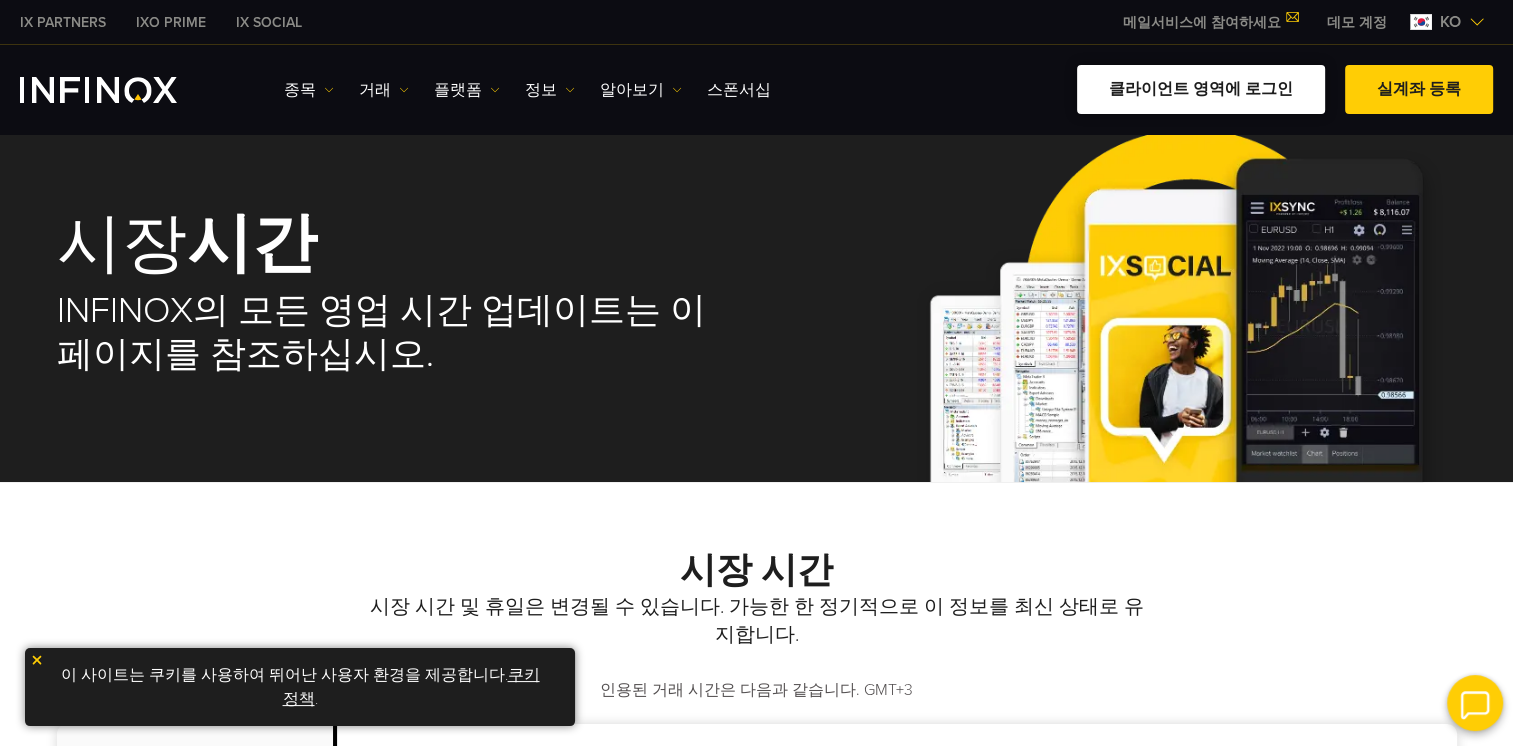 click on "클라이언트 영역에 로그인" at bounding box center [1201, 89] 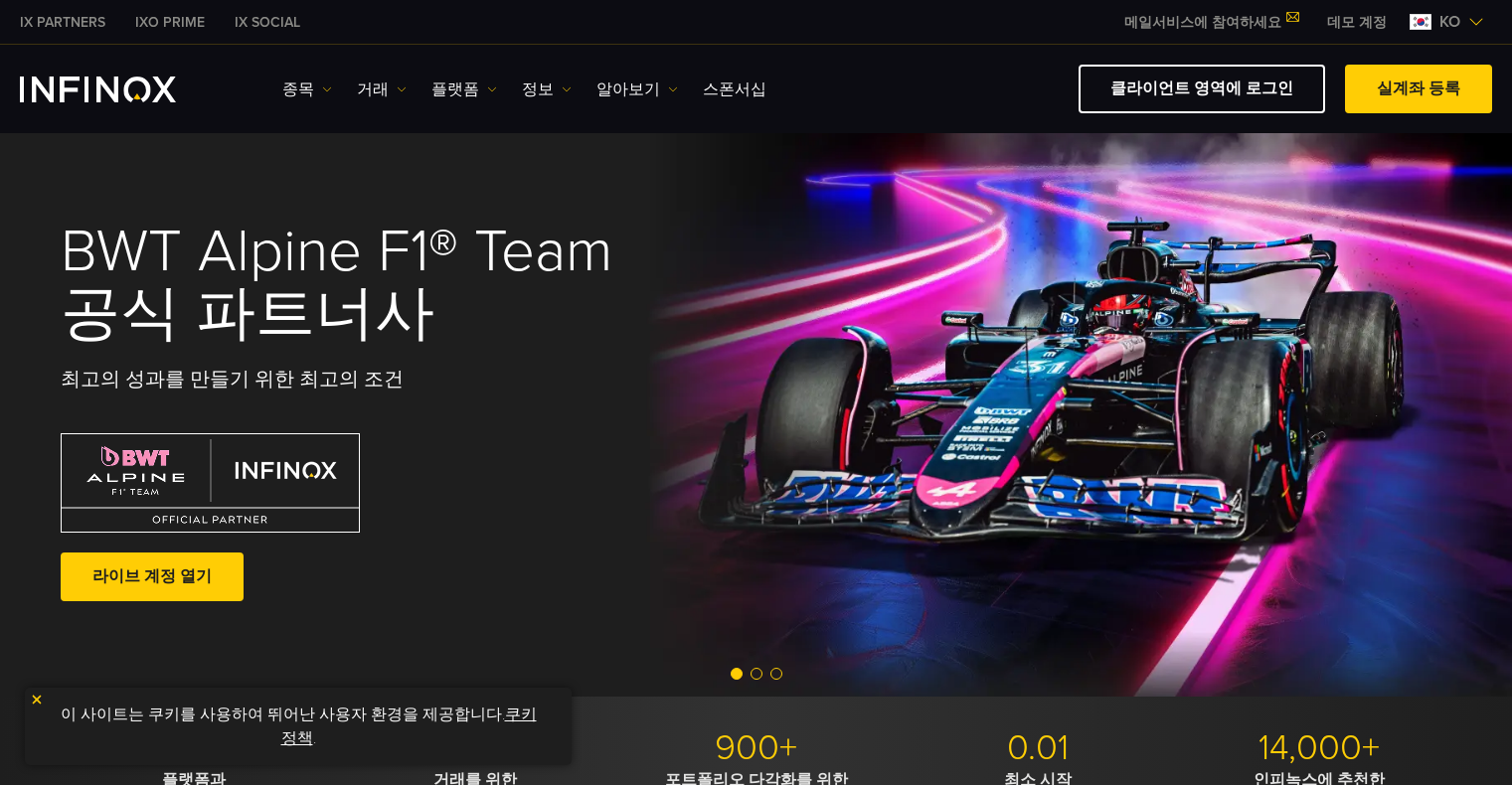 scroll, scrollTop: 0, scrollLeft: 0, axis: both 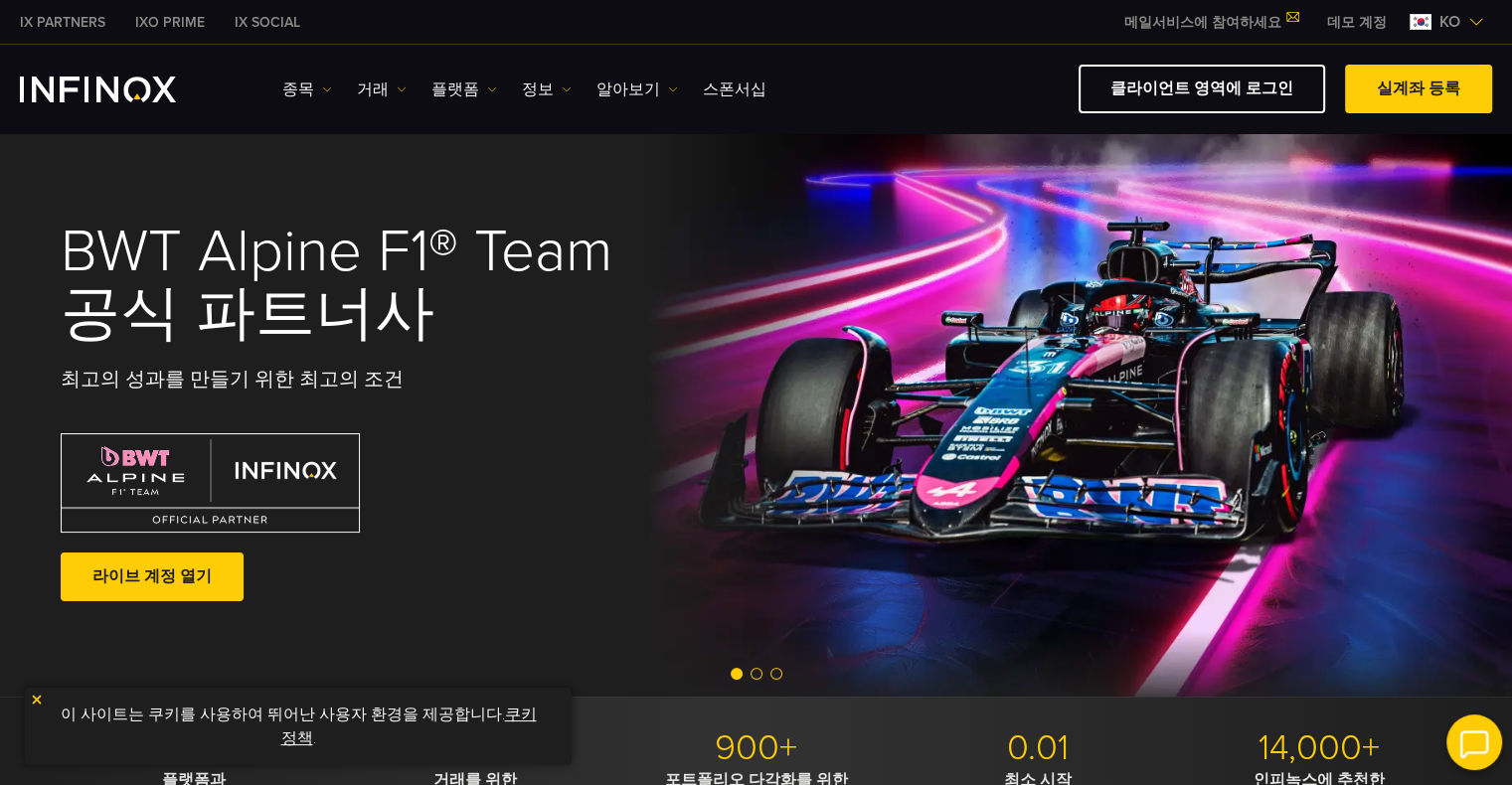 click at bounding box center [673, 89] 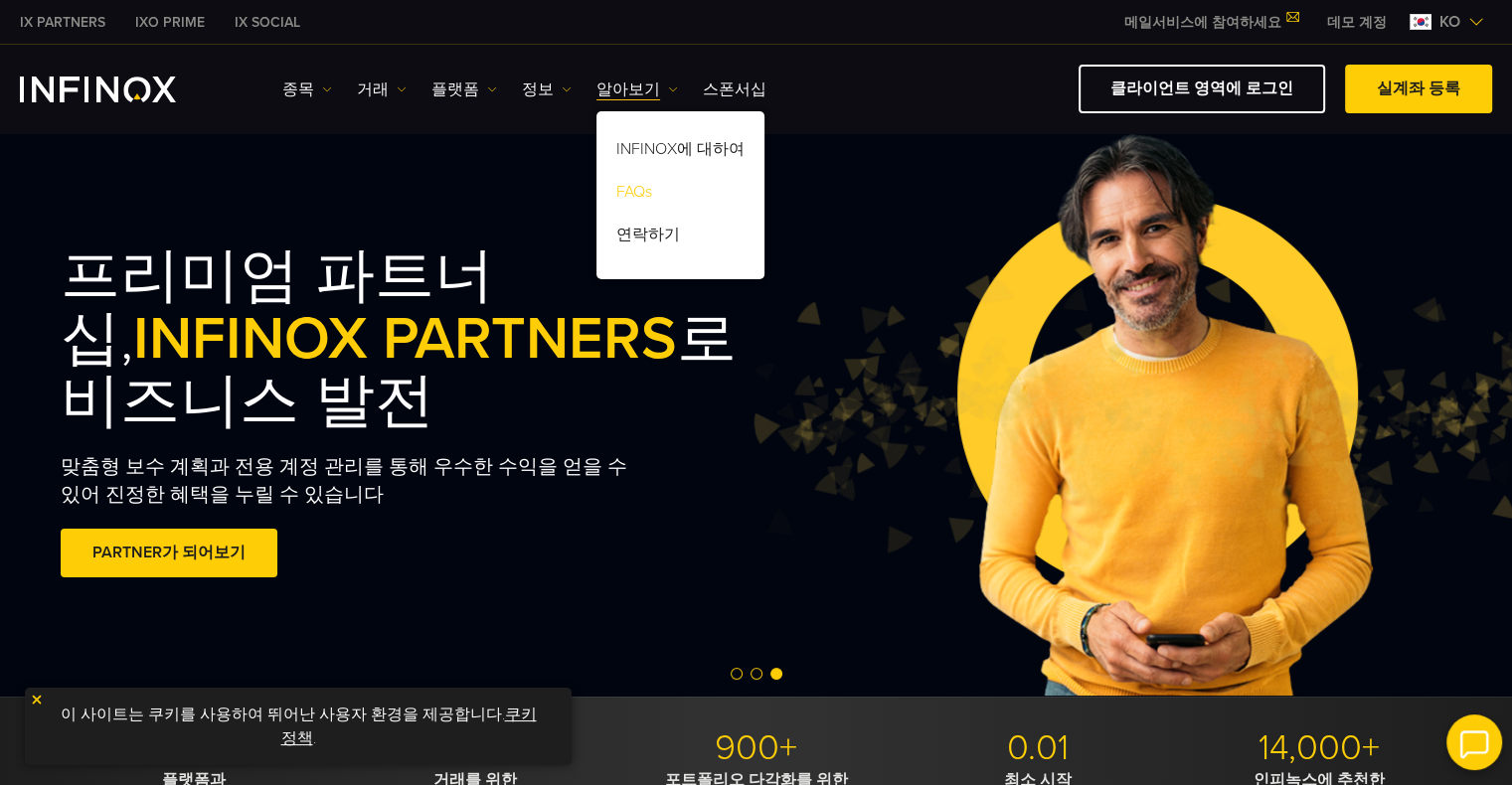 click on "FAQs" at bounding box center (680, 195) 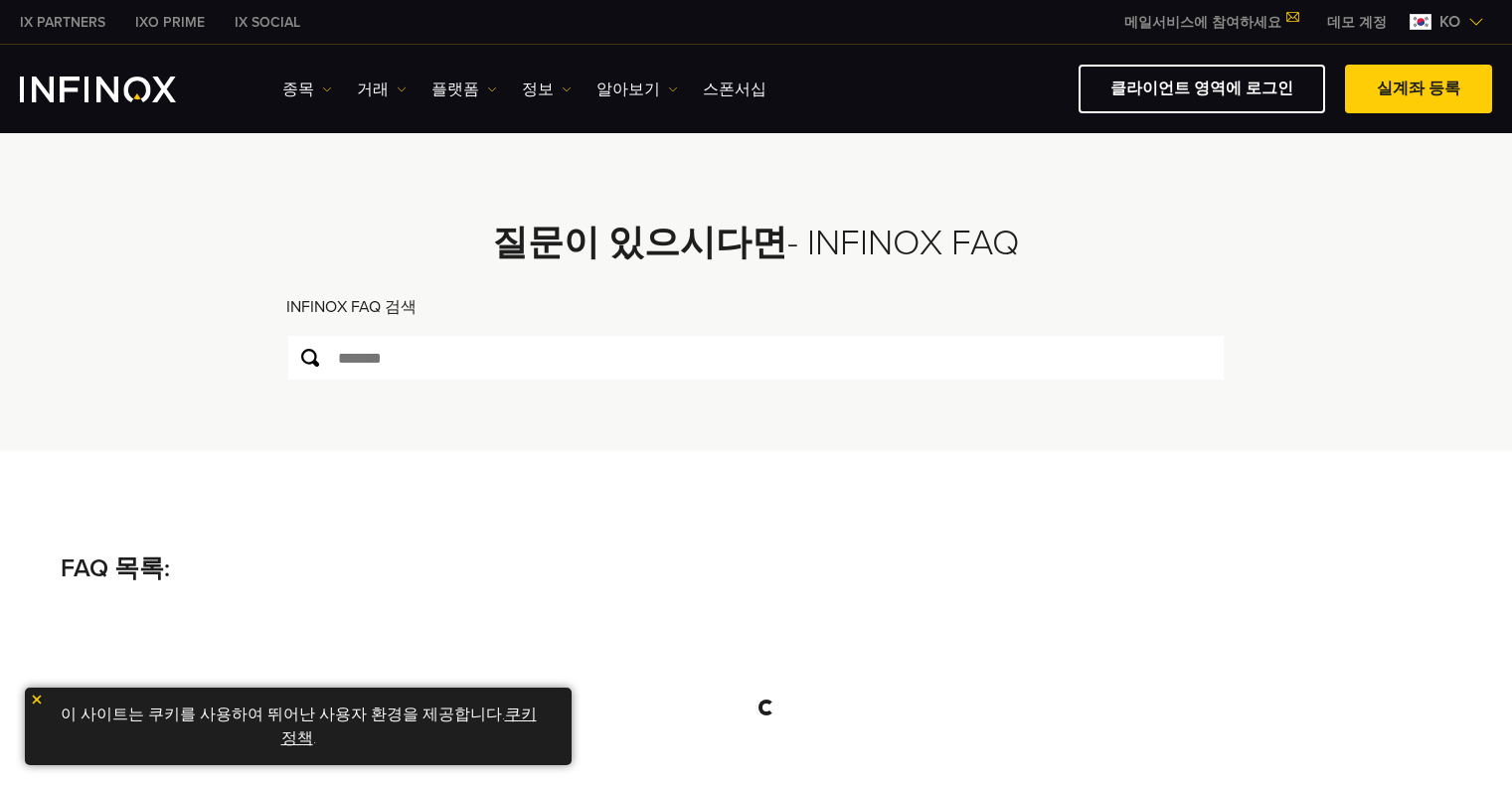 scroll, scrollTop: 0, scrollLeft: 0, axis: both 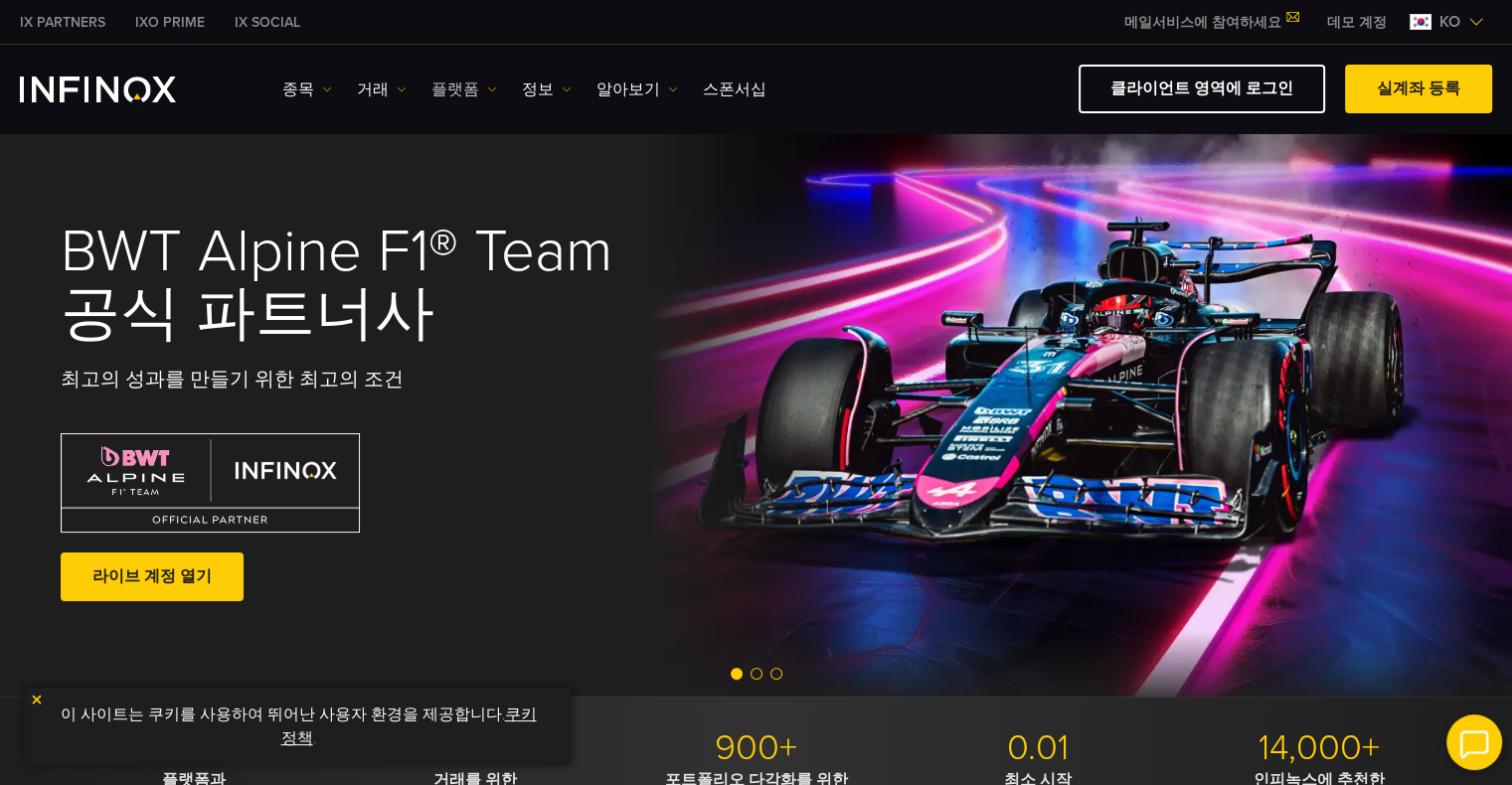 click on "플랫폼" at bounding box center (464, 89) 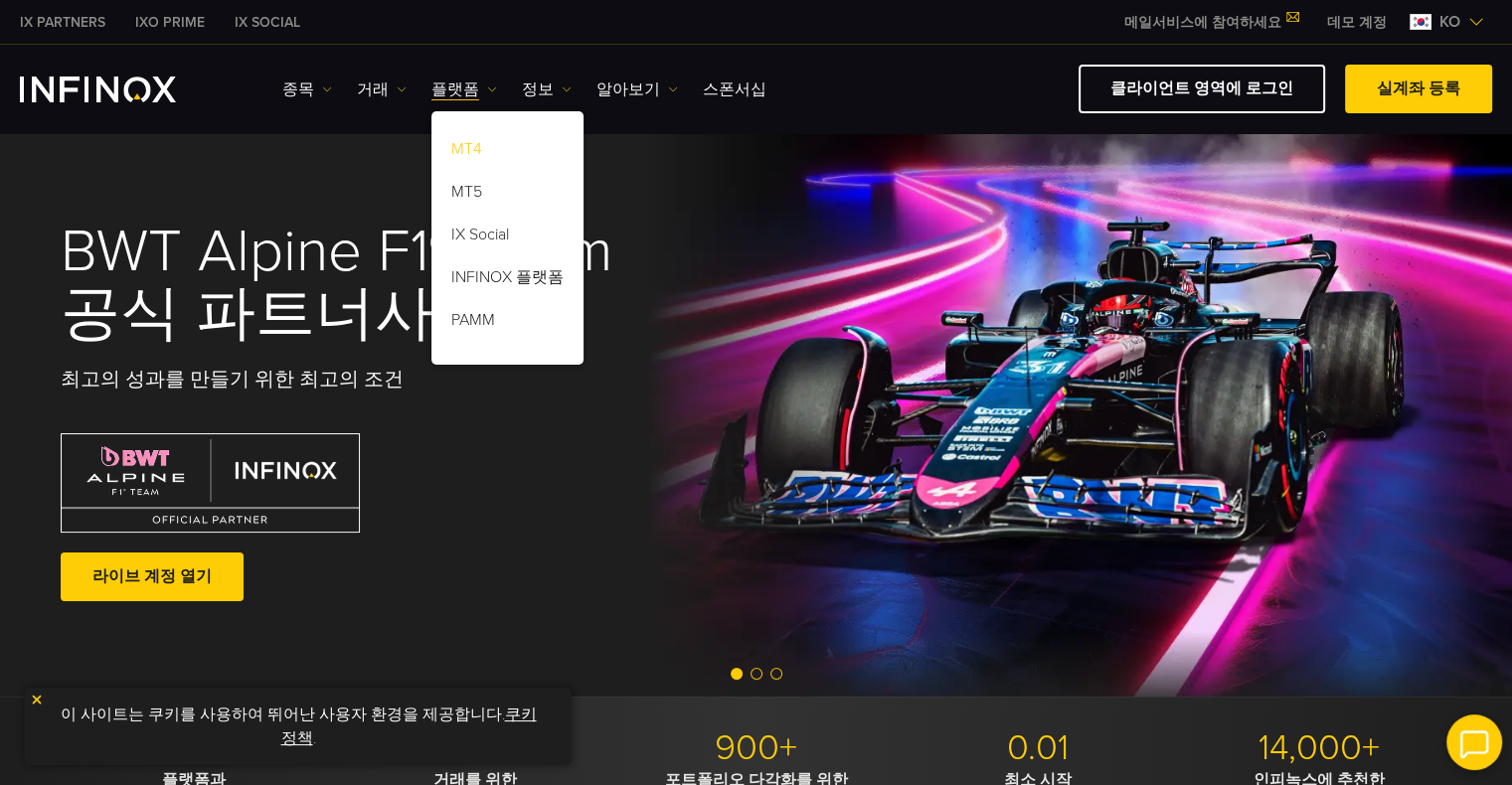 click on "MT4" at bounding box center [507, 152] 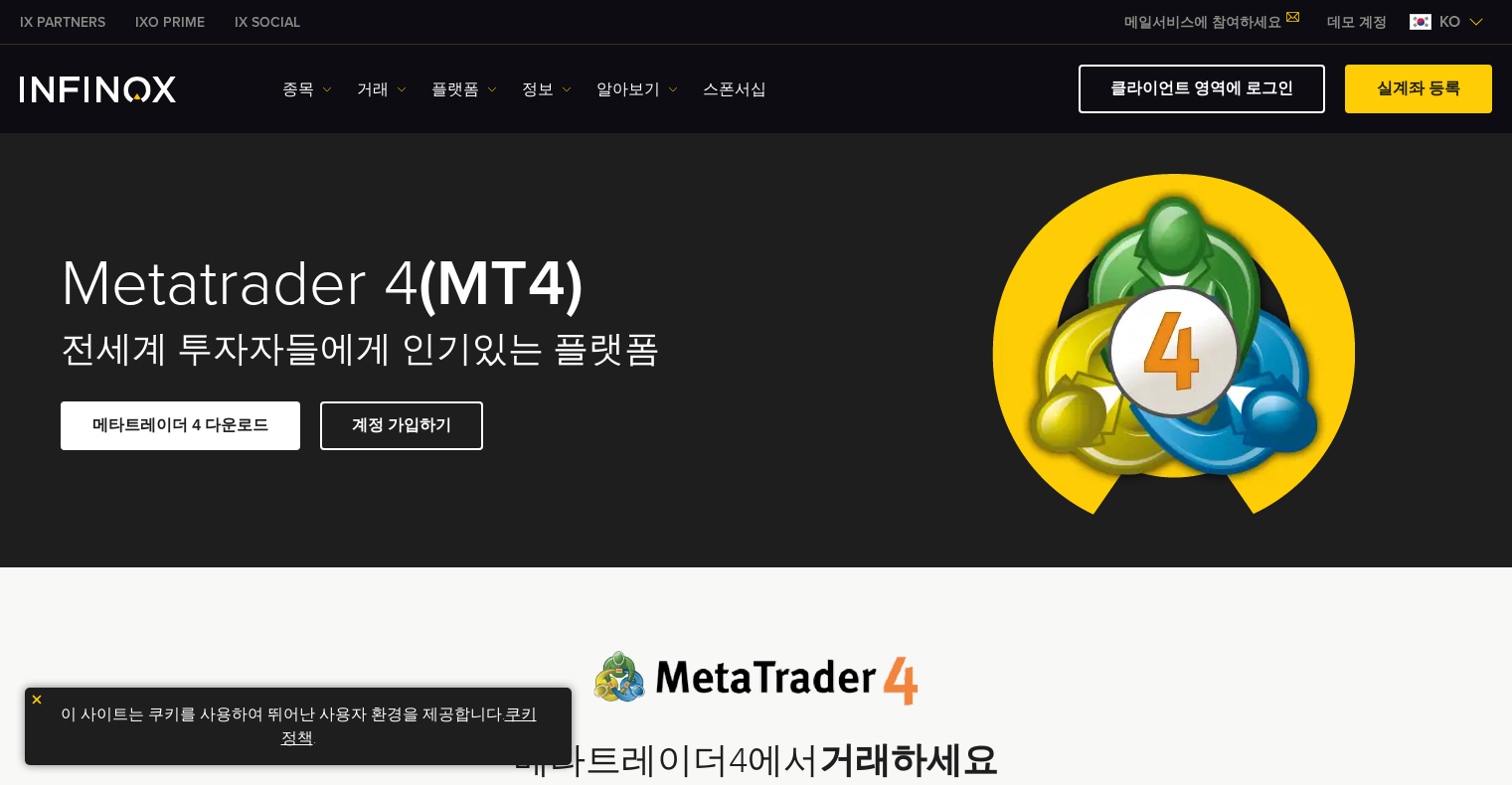 scroll, scrollTop: 0, scrollLeft: 0, axis: both 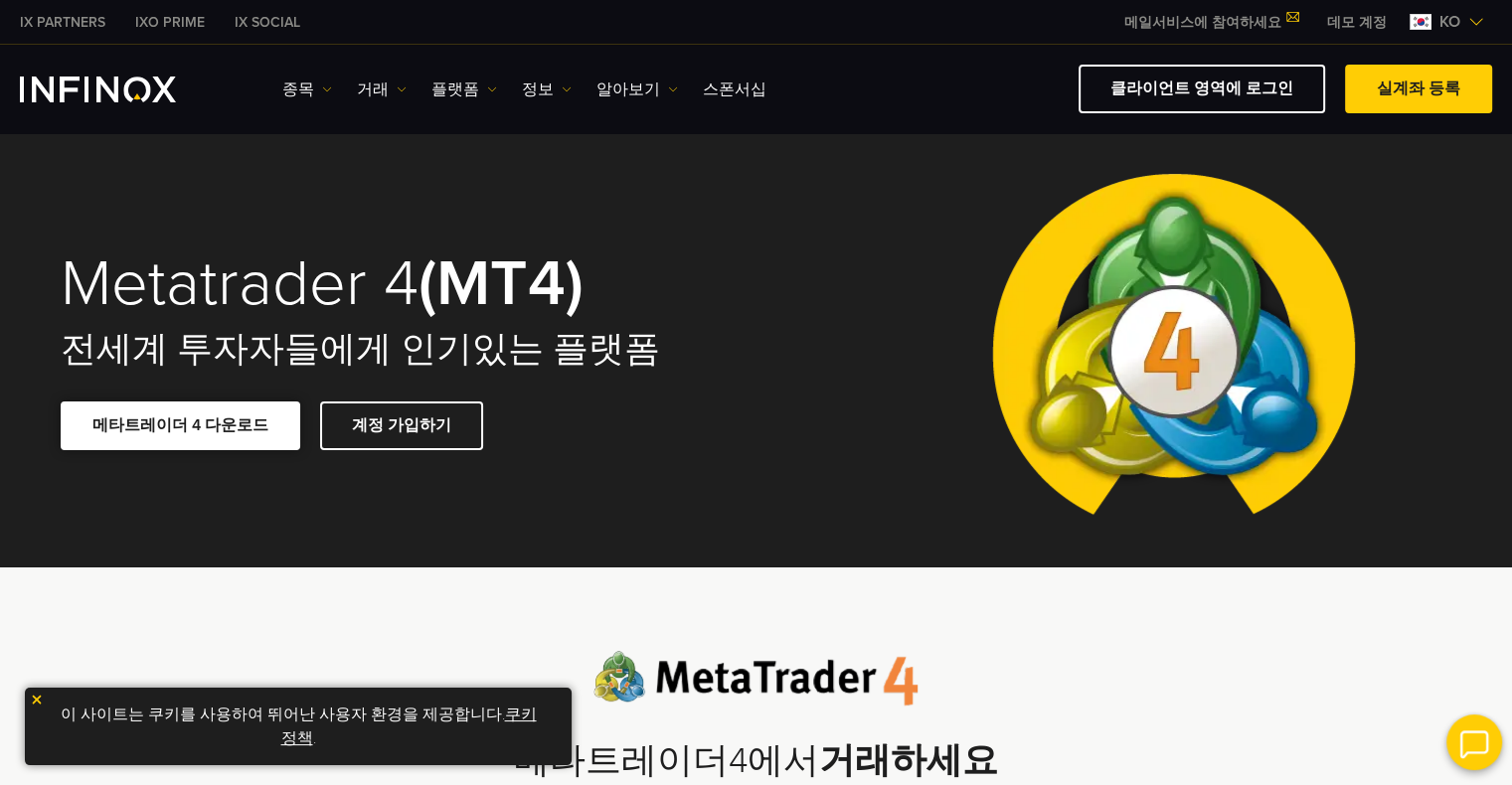 click on "메타트레이더 4 다운로드" at bounding box center (180, 425) 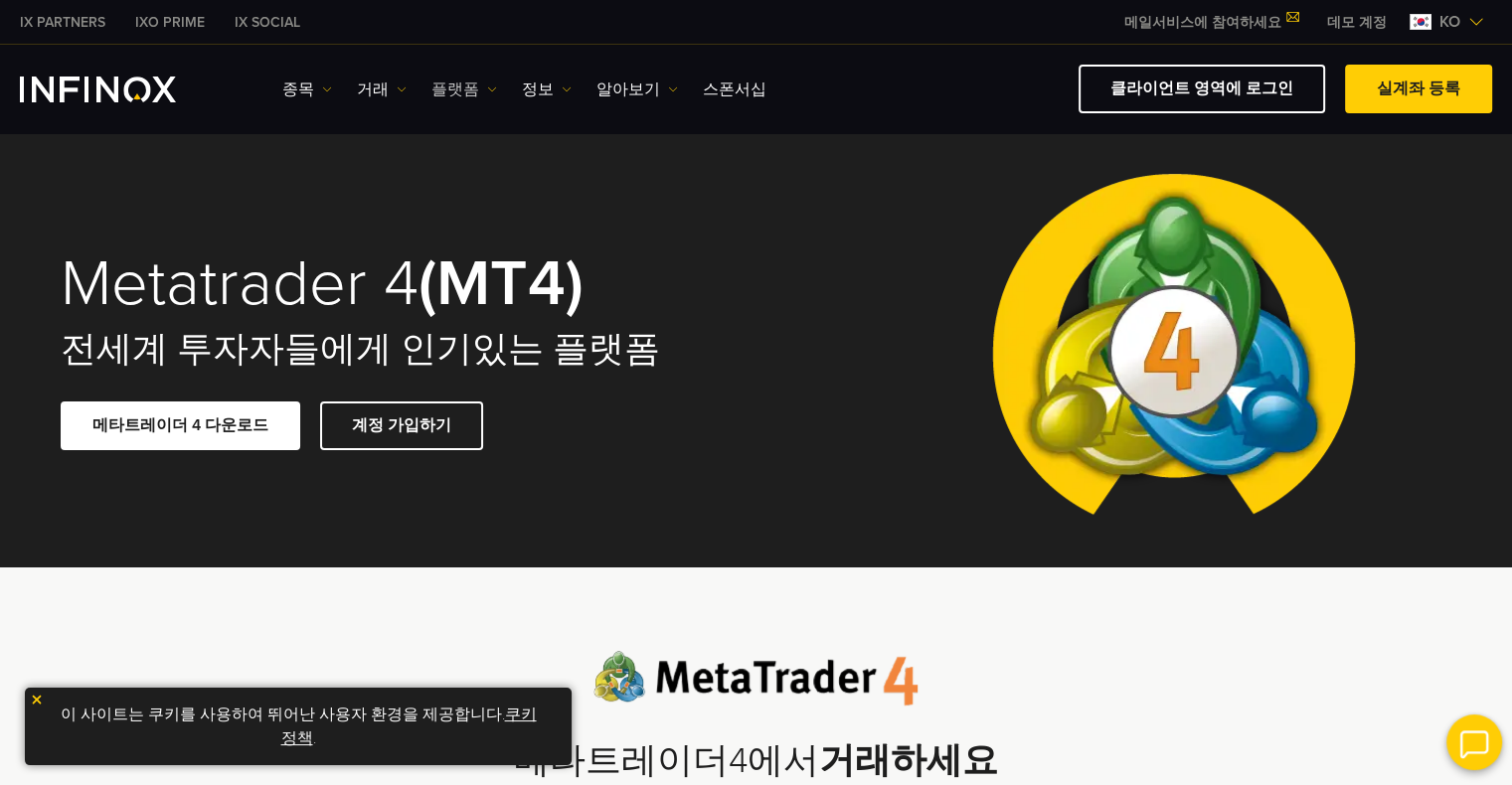 click on "플랫폼" at bounding box center (464, 89) 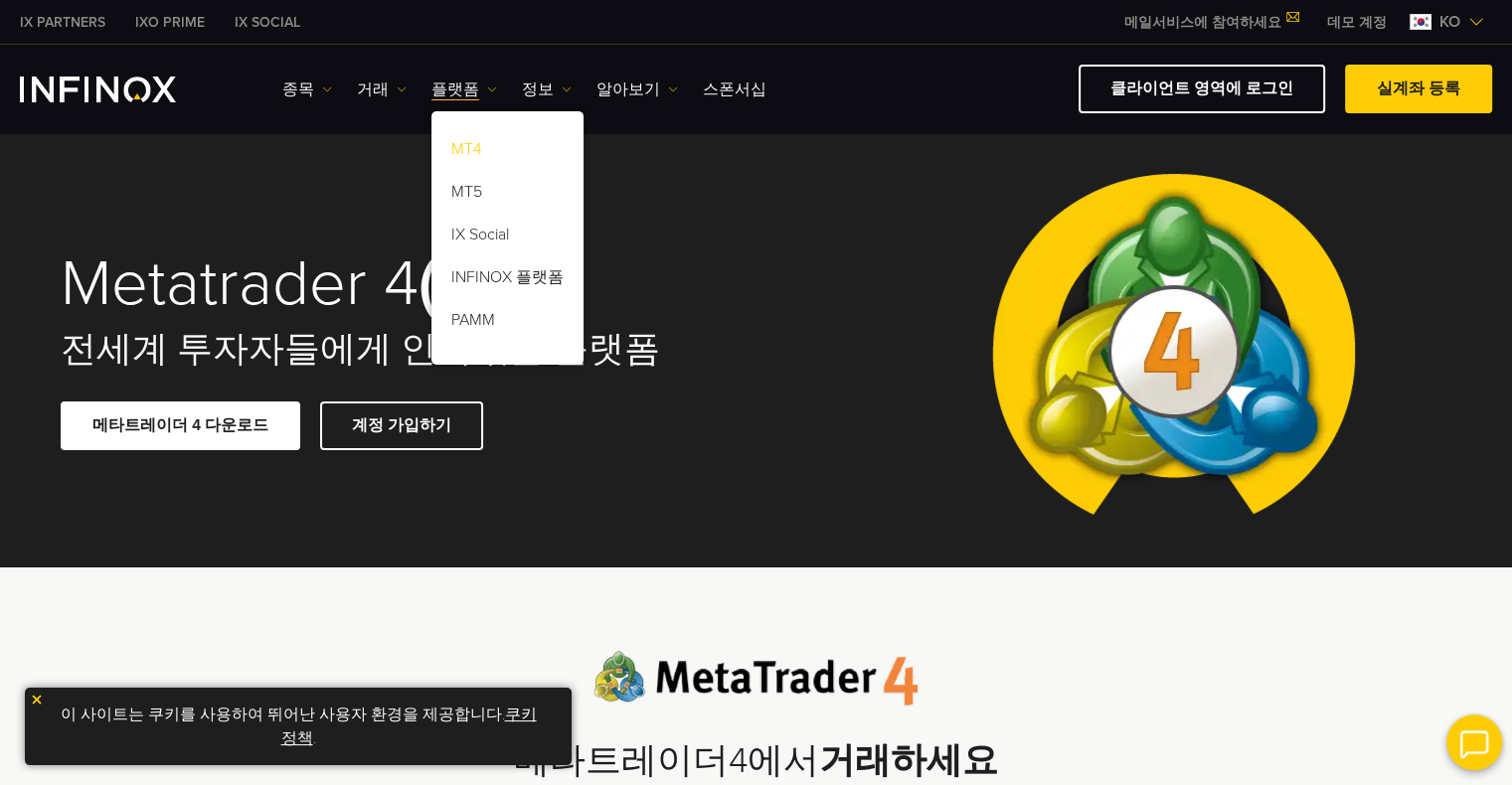 click on "MT4" at bounding box center (507, 152) 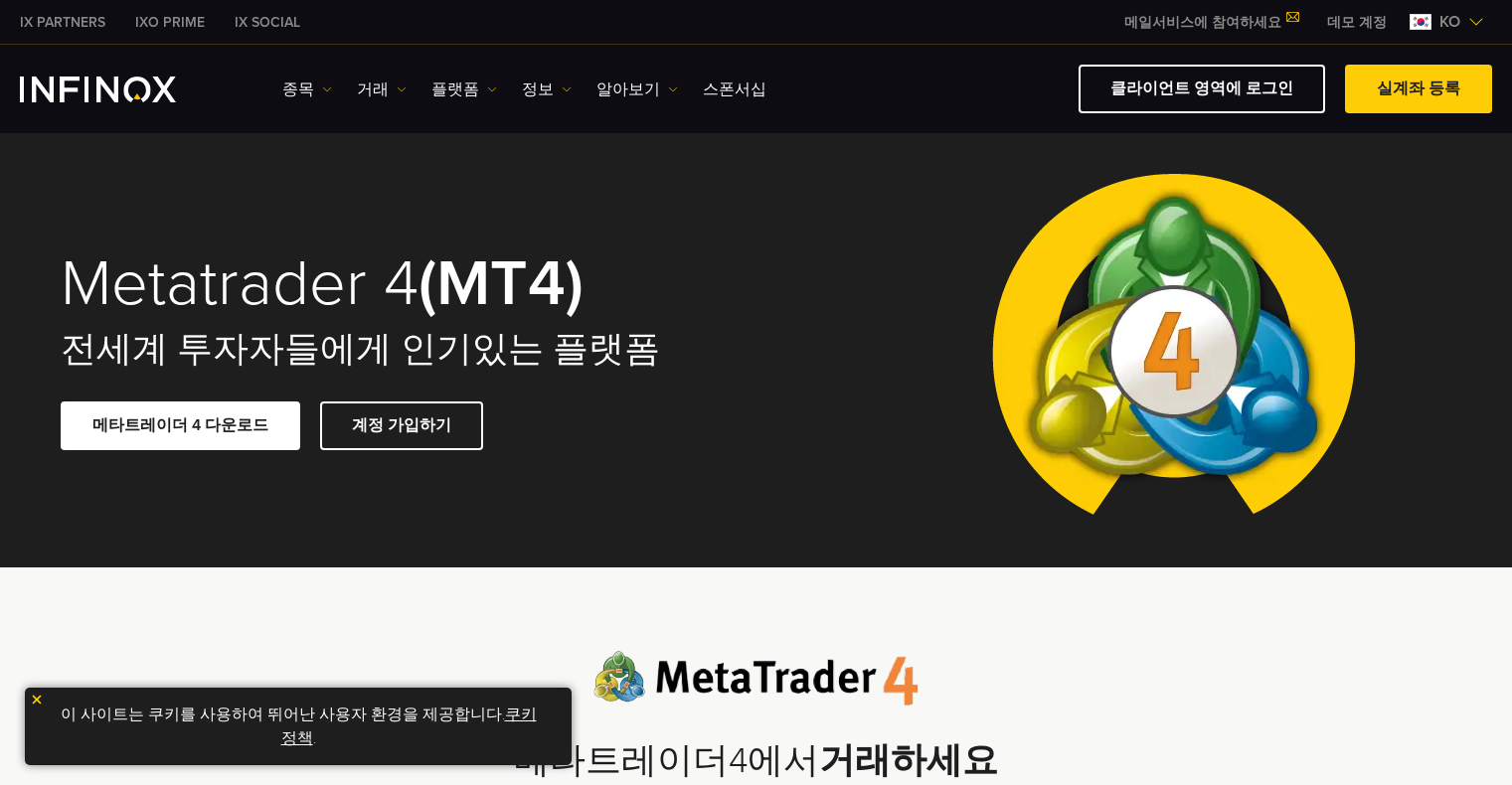 scroll, scrollTop: 0, scrollLeft: 0, axis: both 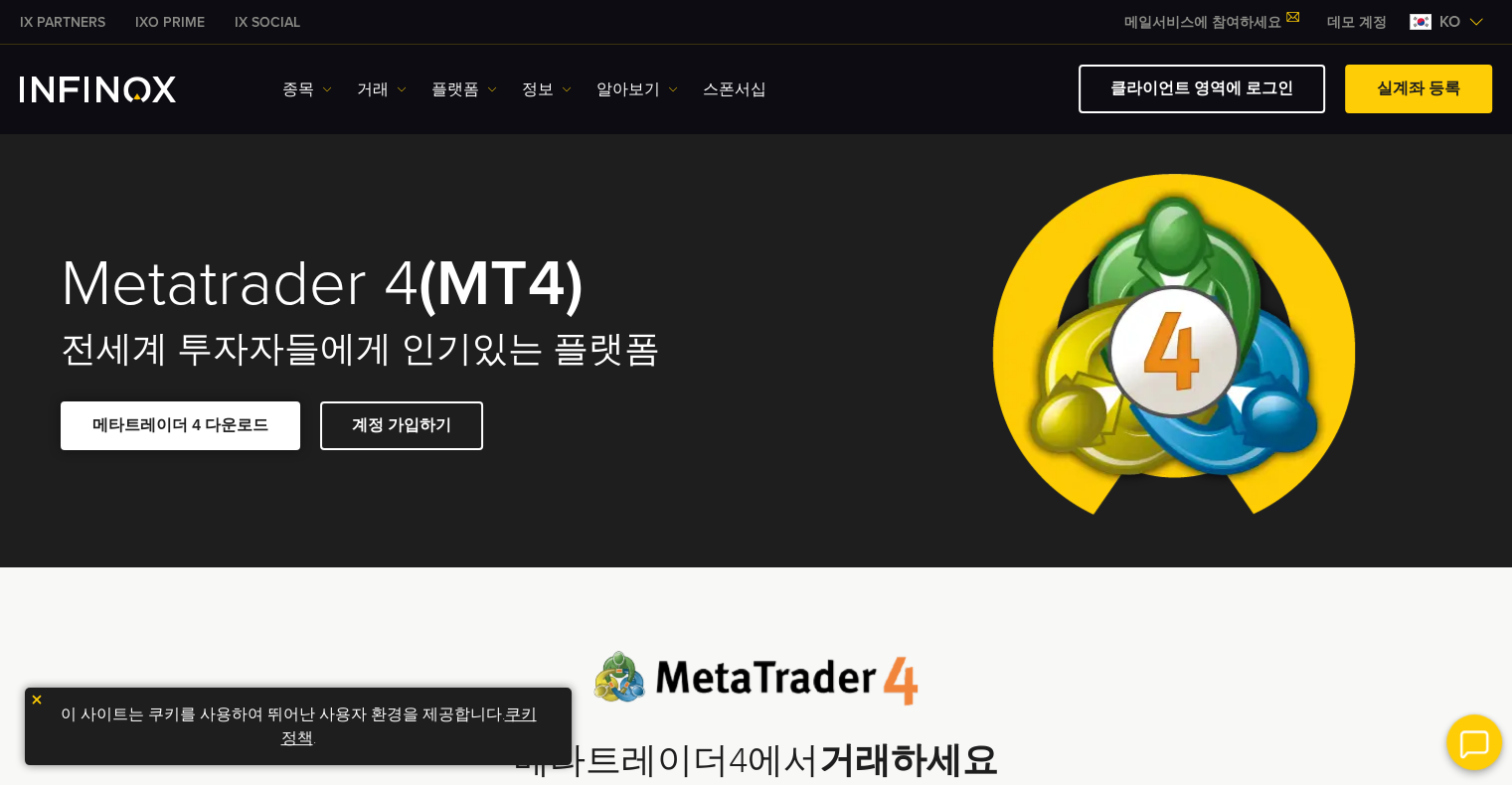click on "메타트레이더 4 다운로드" at bounding box center (180, 425) 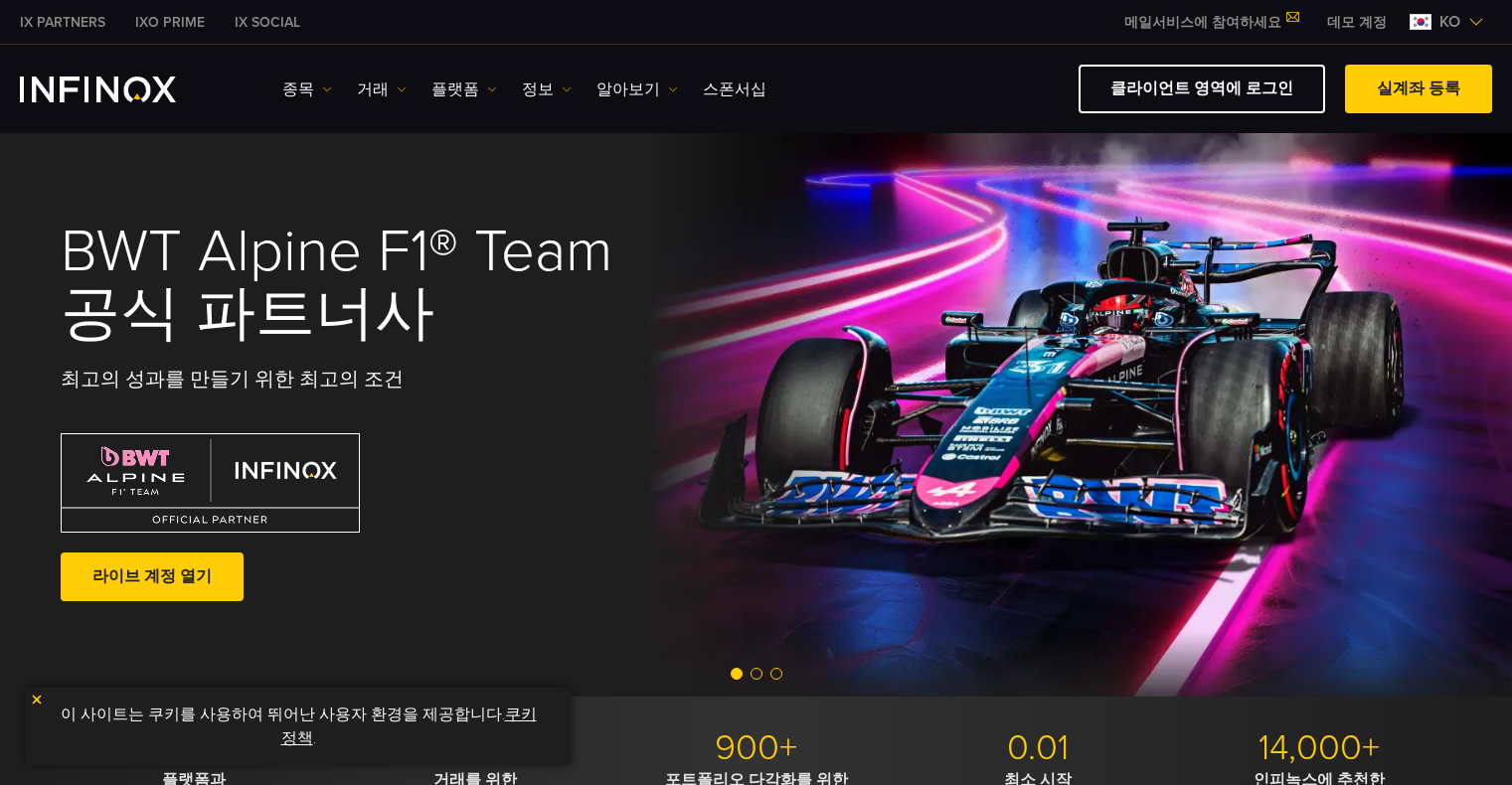 scroll, scrollTop: 0, scrollLeft: 0, axis: both 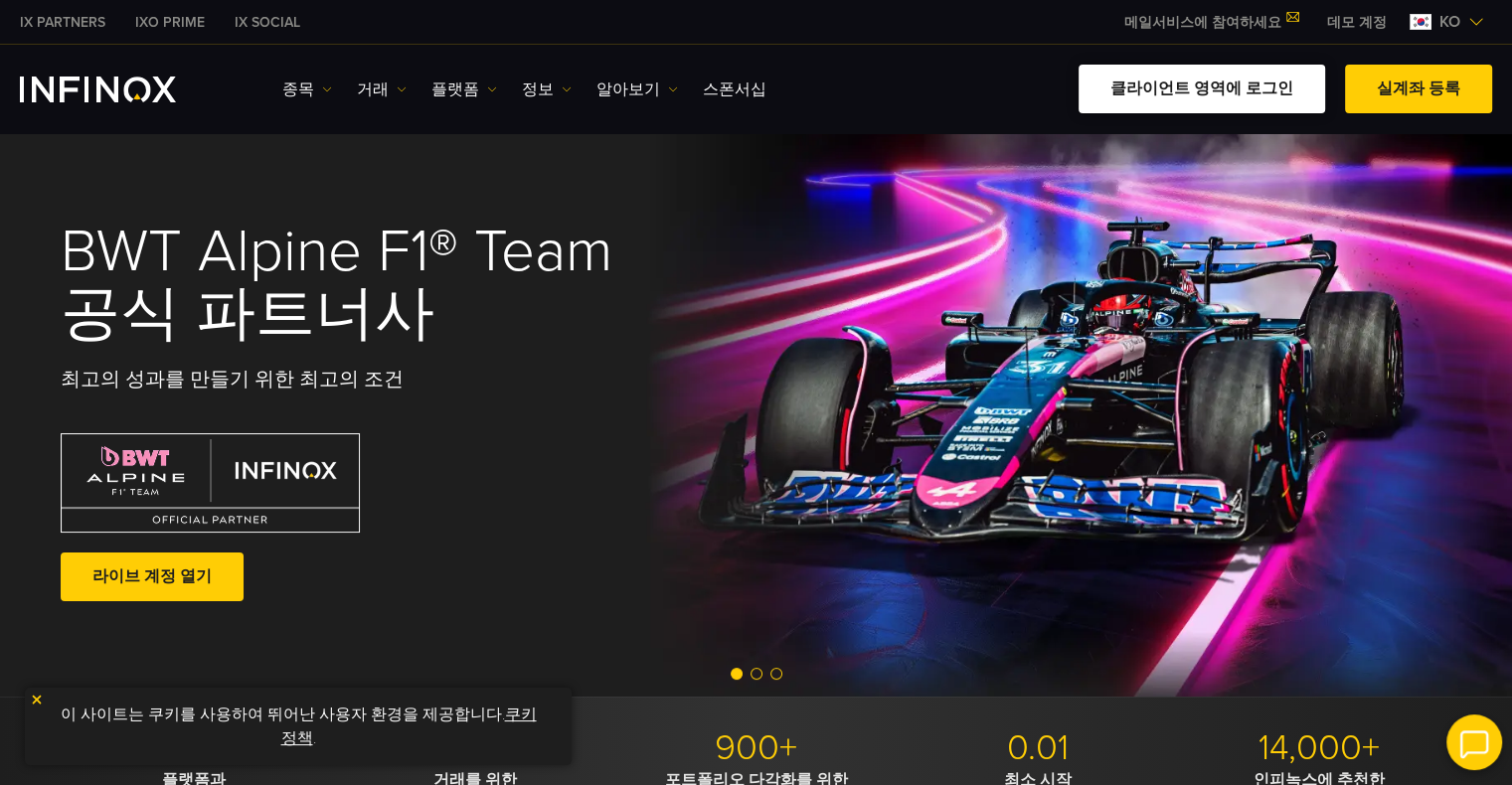 click on "클라이언트 영역에 로그인" at bounding box center (1202, 88) 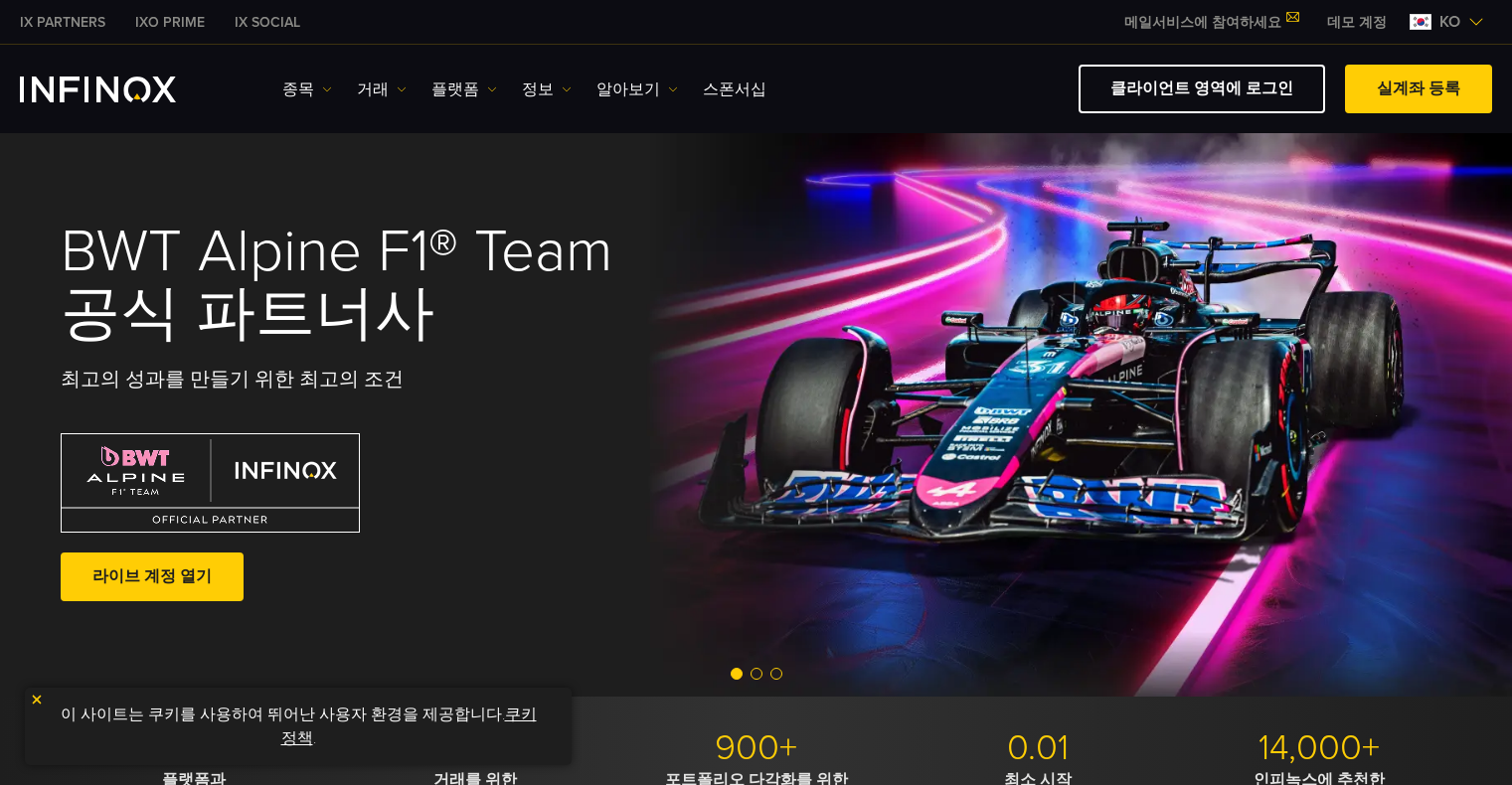 scroll, scrollTop: 0, scrollLeft: 0, axis: both 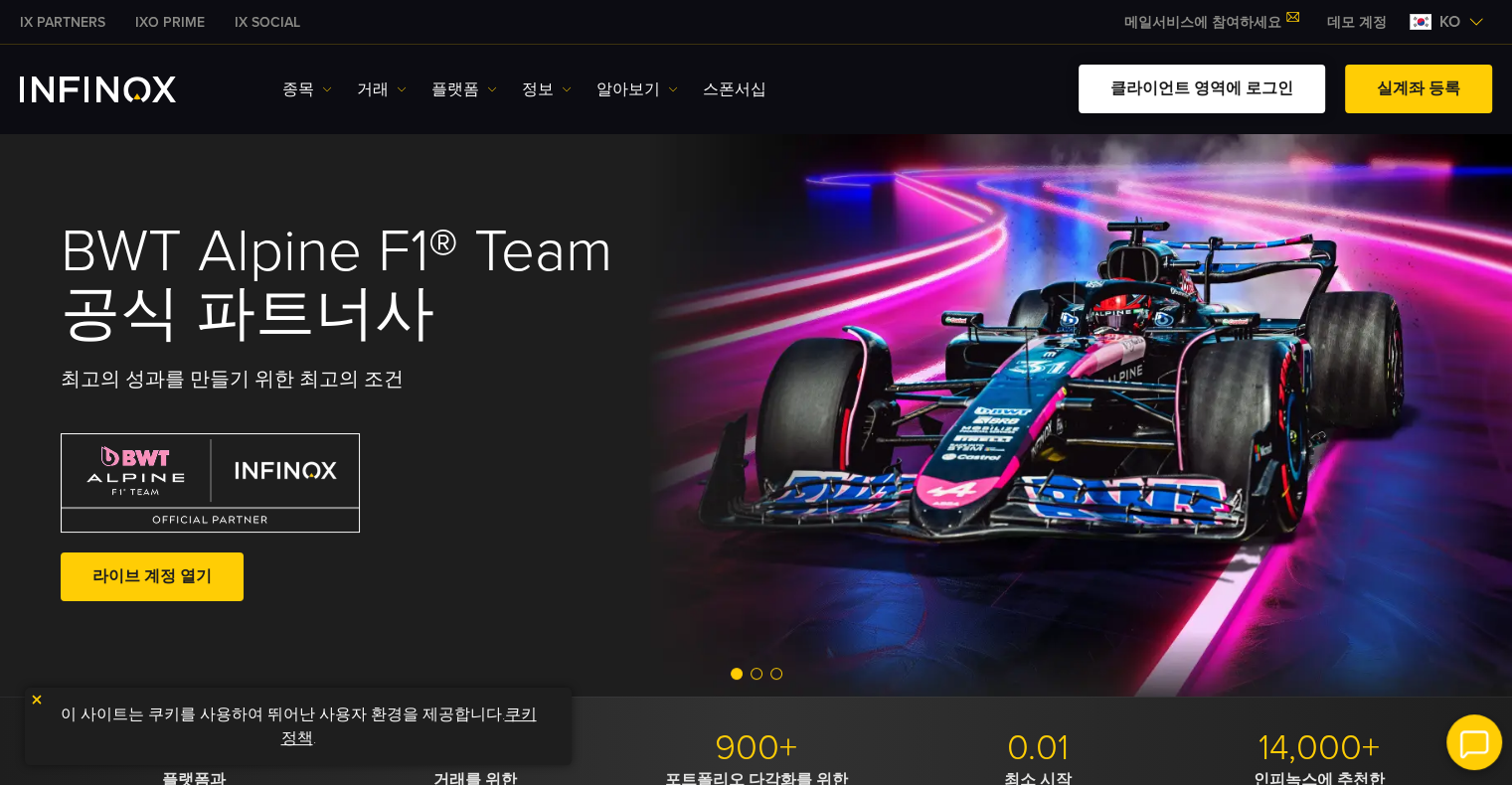 drag, startPoint x: 0, startPoint y: 0, endPoint x: 1259, endPoint y: 87, distance: 1262.0024 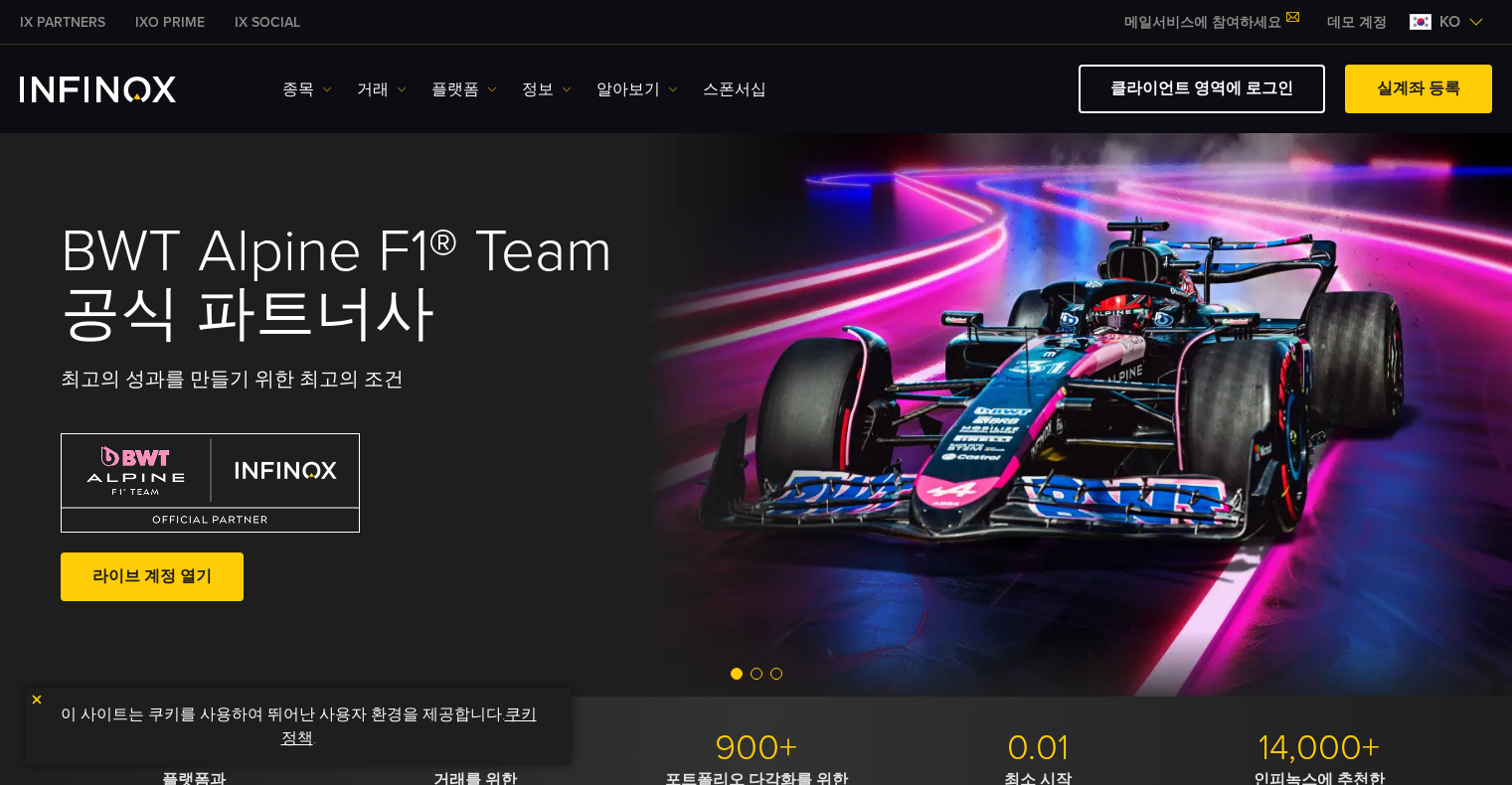 scroll, scrollTop: 0, scrollLeft: 0, axis: both 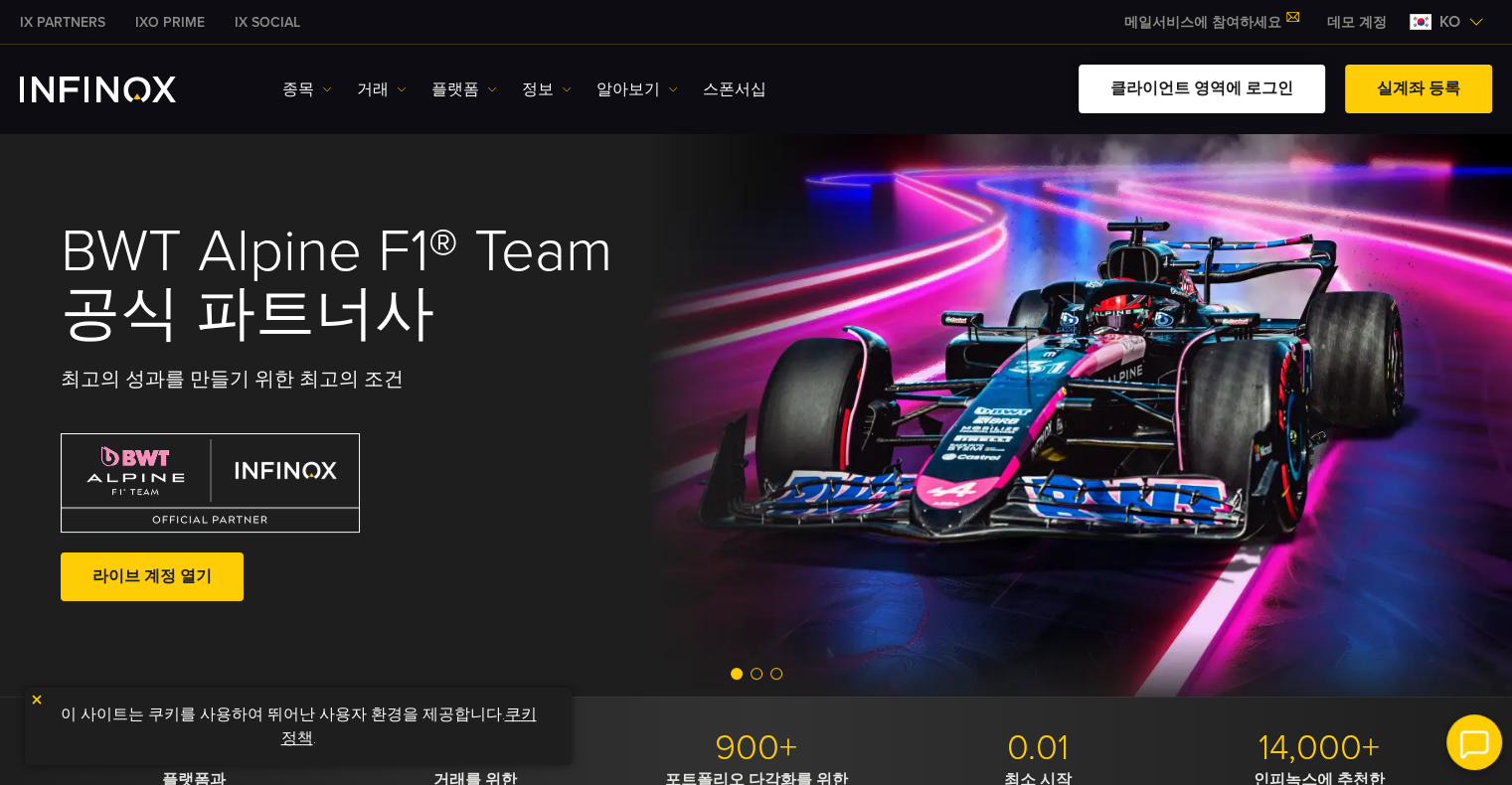 click on "클라이언트 영역에 로그인" at bounding box center [1202, 88] 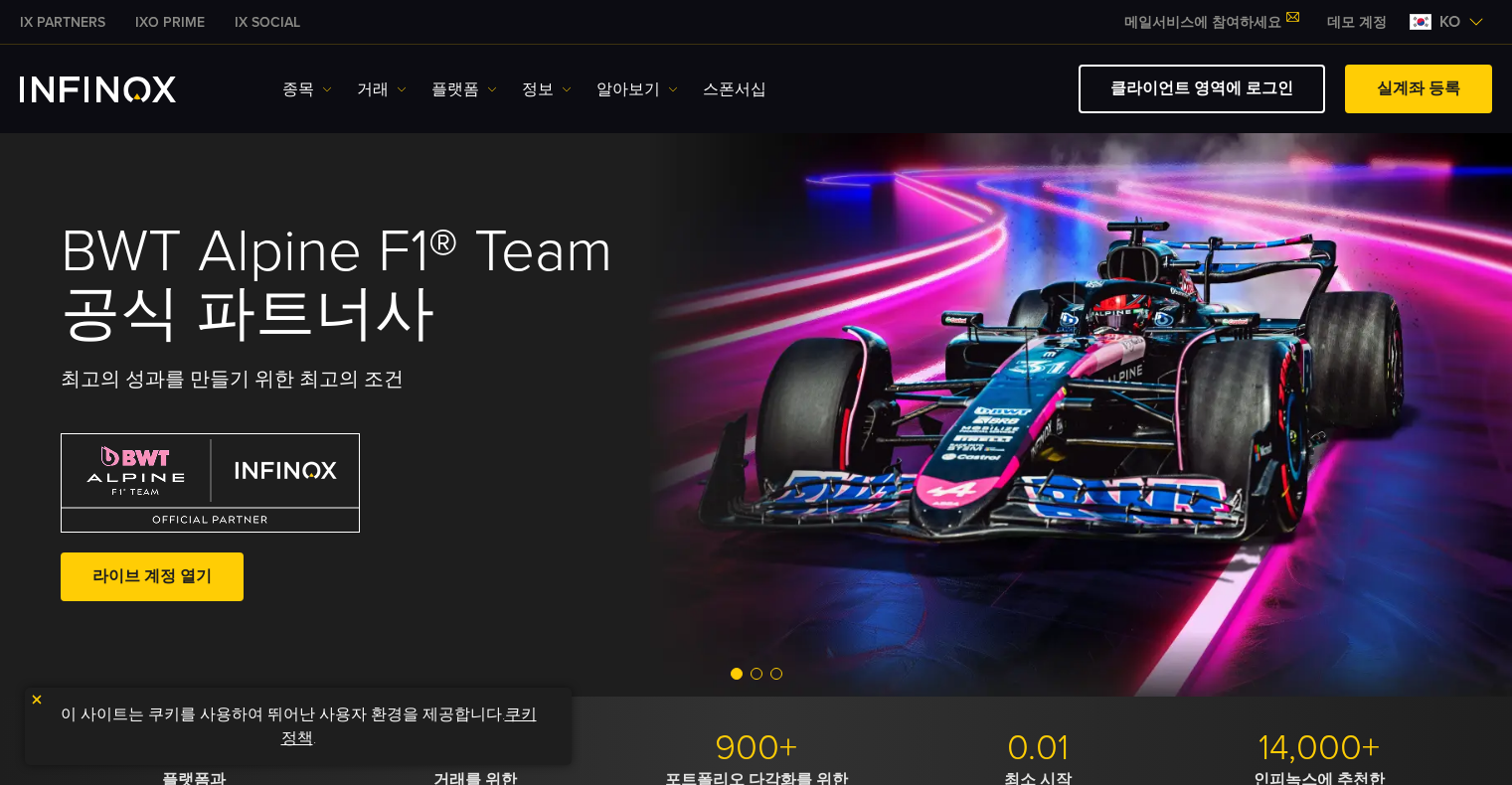 scroll, scrollTop: 0, scrollLeft: 0, axis: both 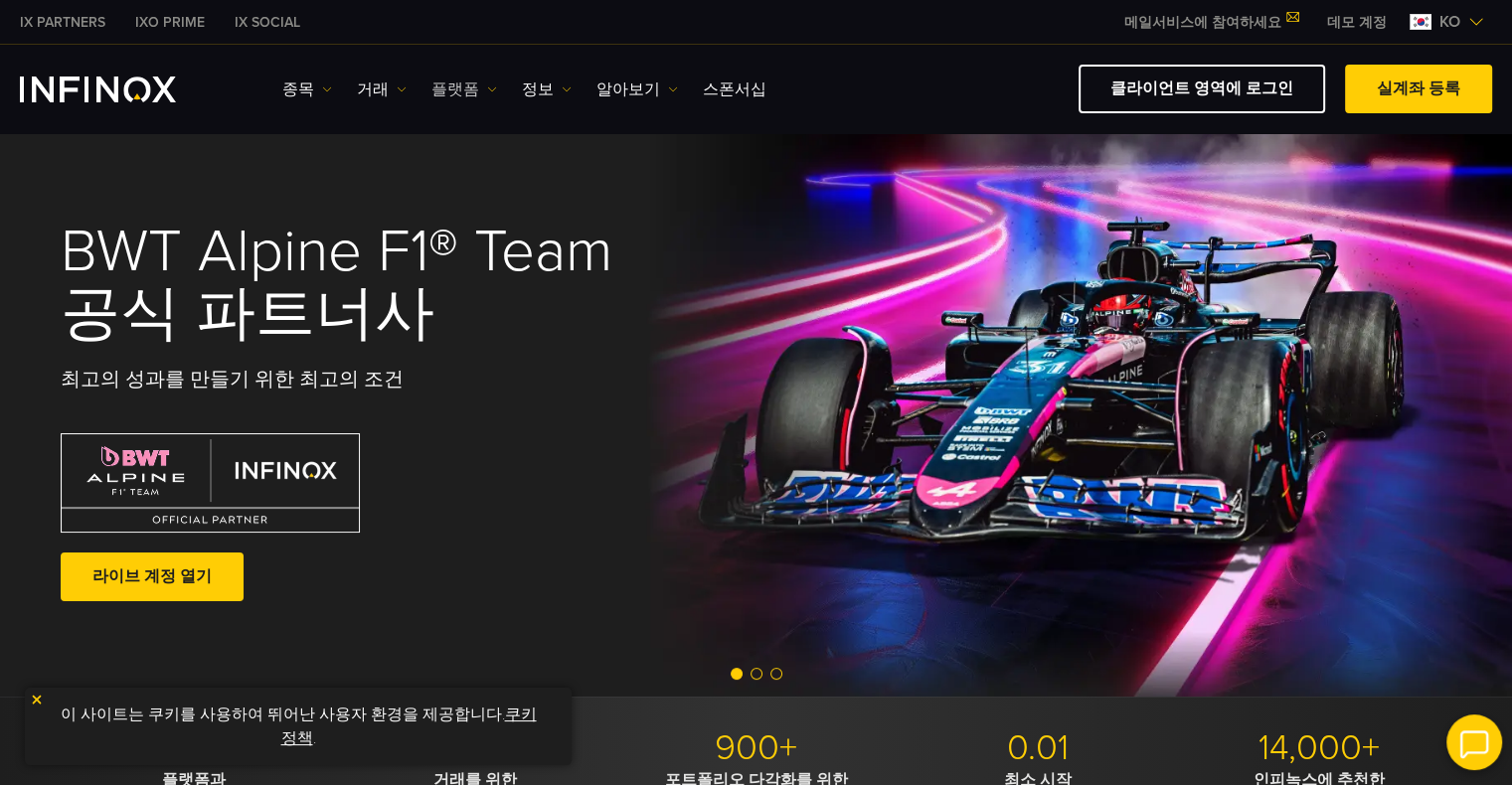 click at bounding box center (492, 89) 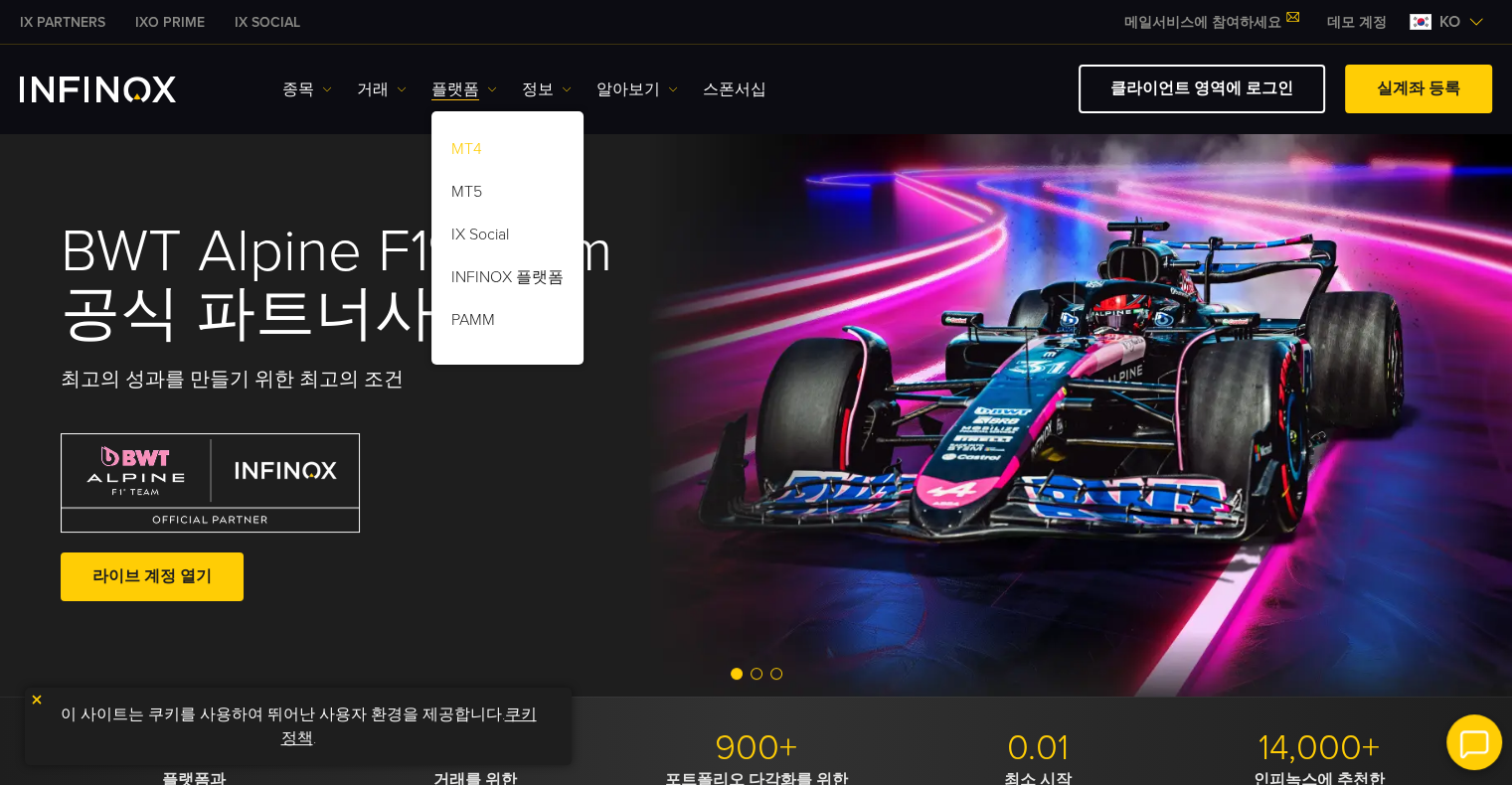click on "MT4" at bounding box center (507, 152) 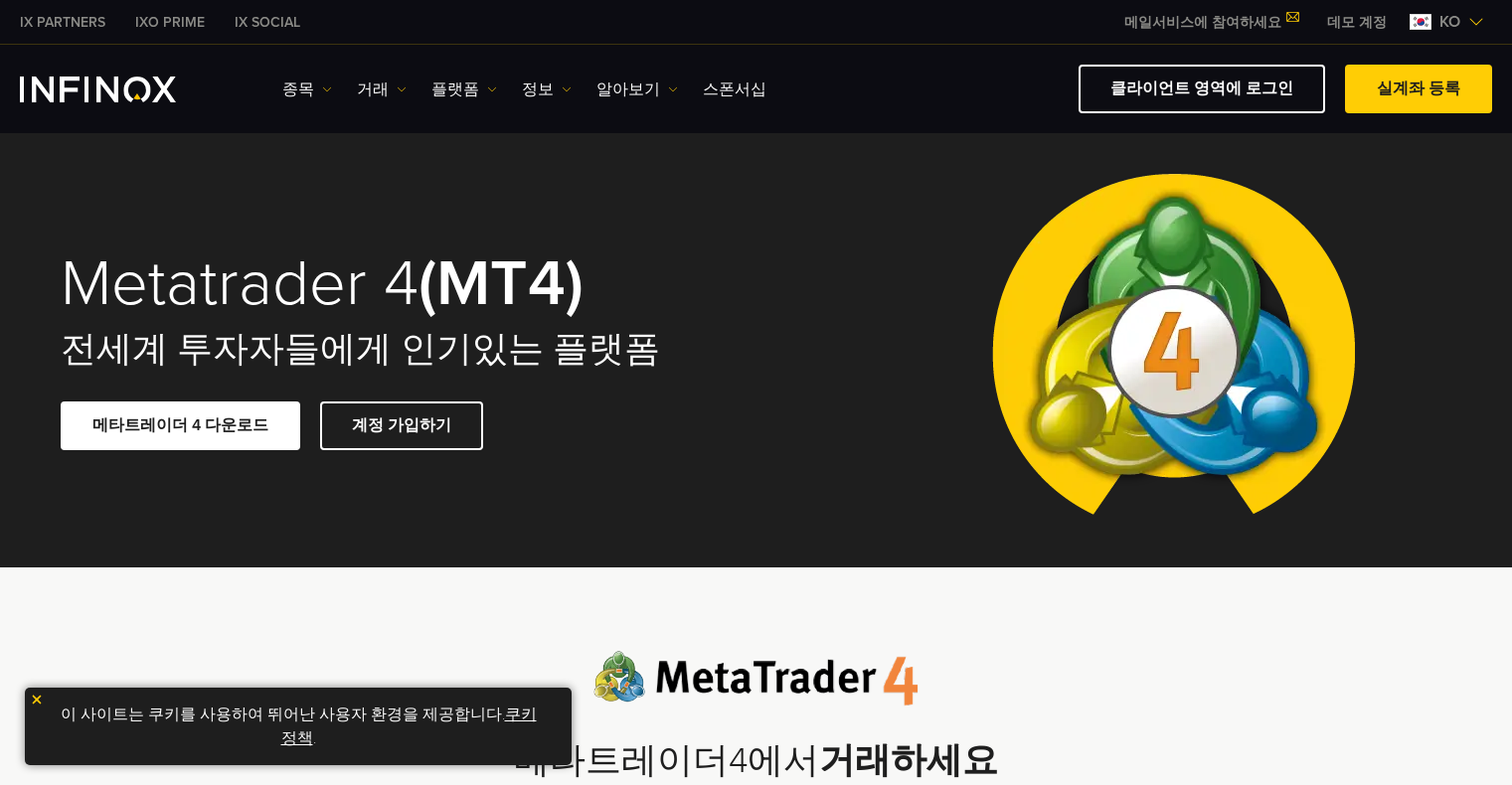 scroll, scrollTop: 0, scrollLeft: 0, axis: both 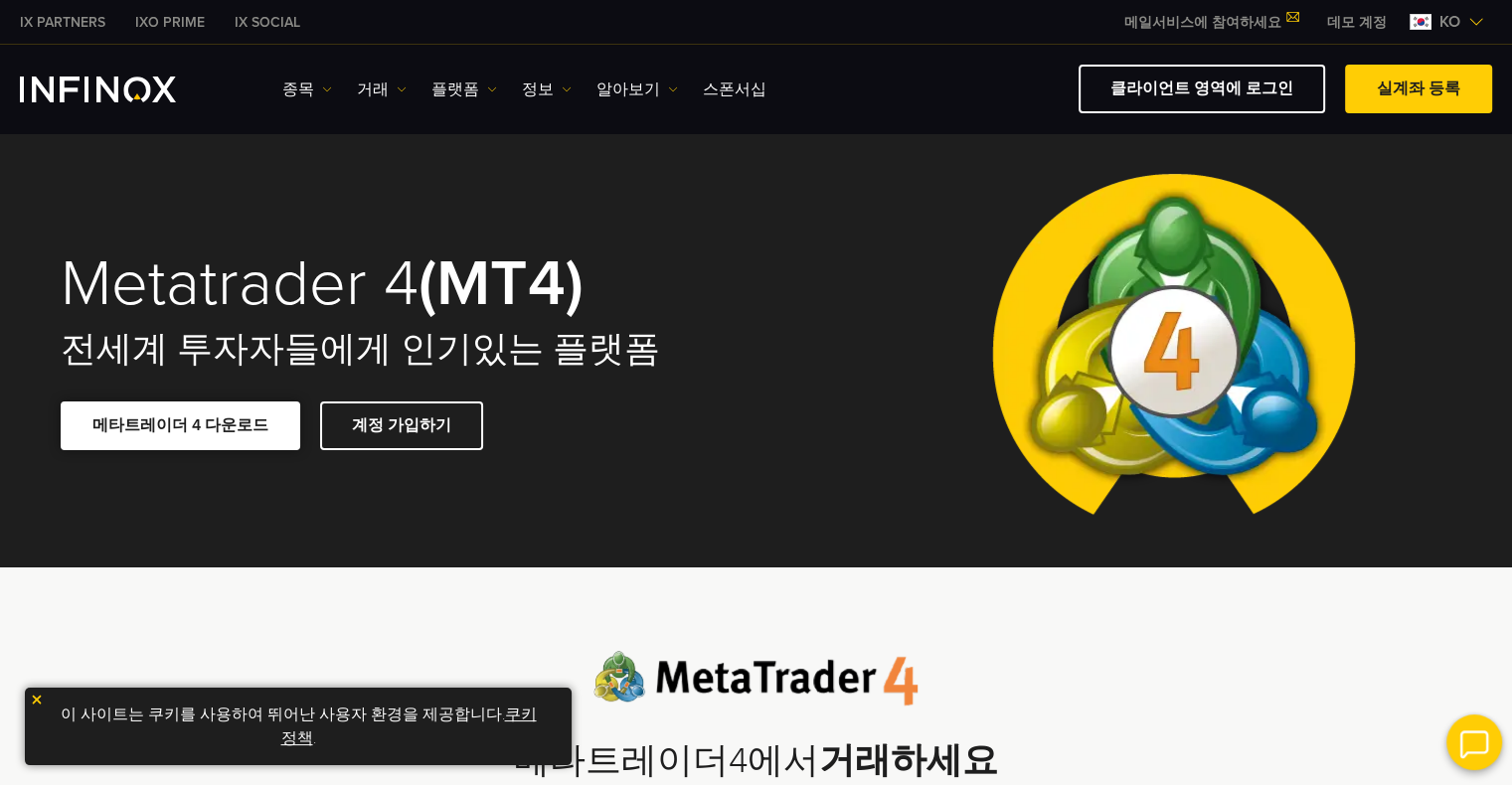 click on "메타트레이더 4 다운로드" at bounding box center (180, 425) 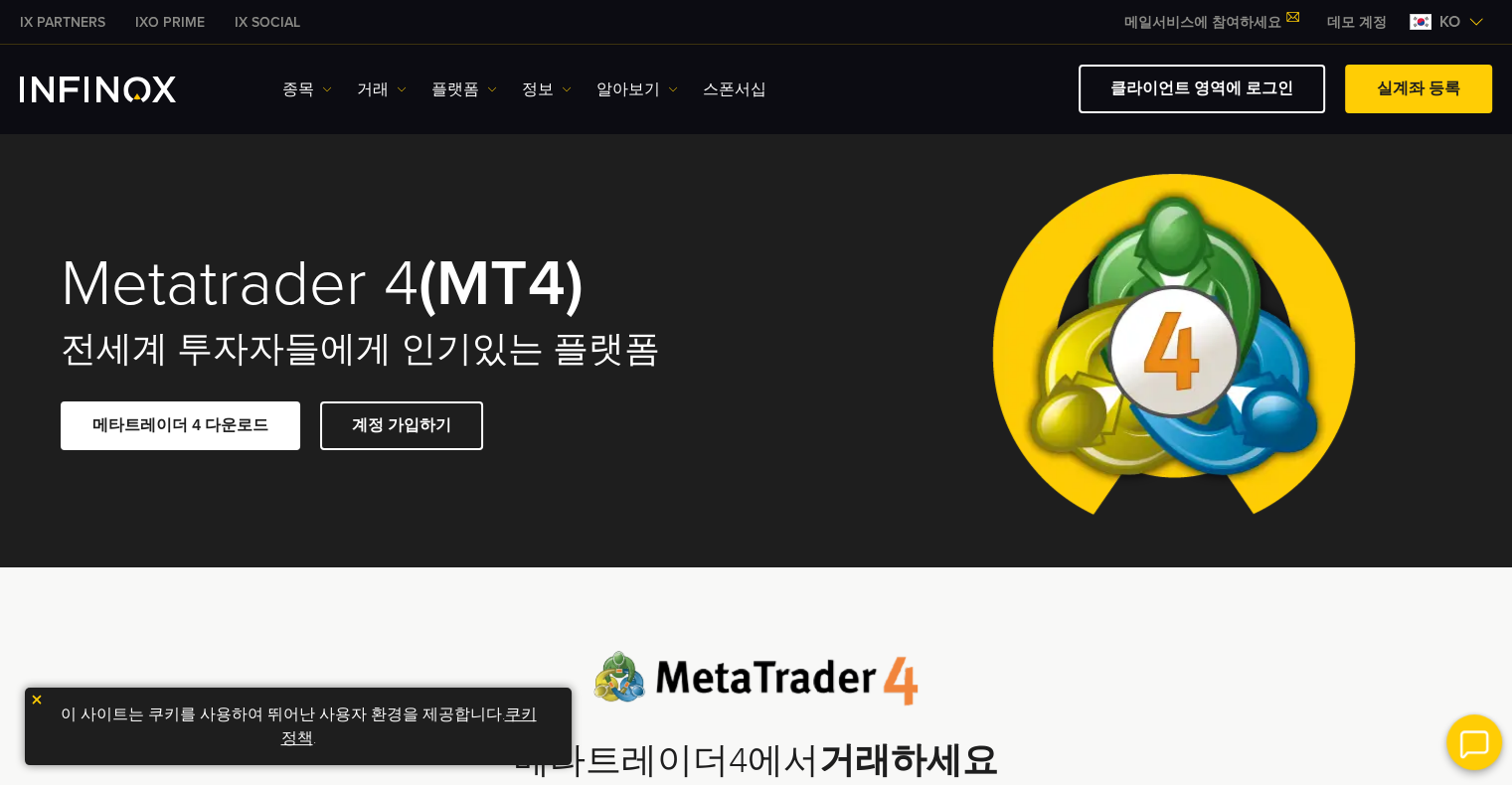 click at bounding box center (1174, 350) 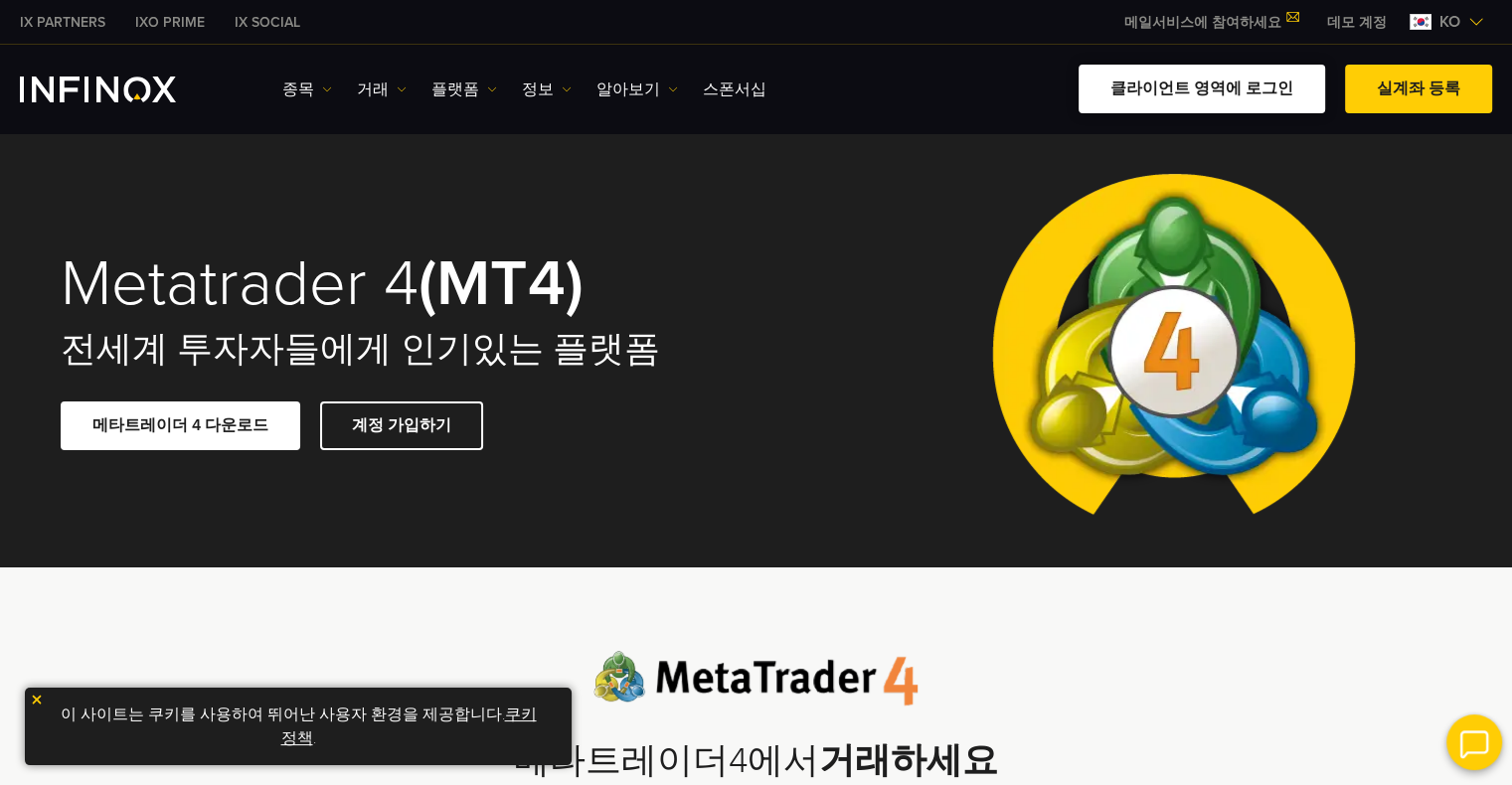 click on "클라이언트 영역에 로그인" at bounding box center [1202, 88] 